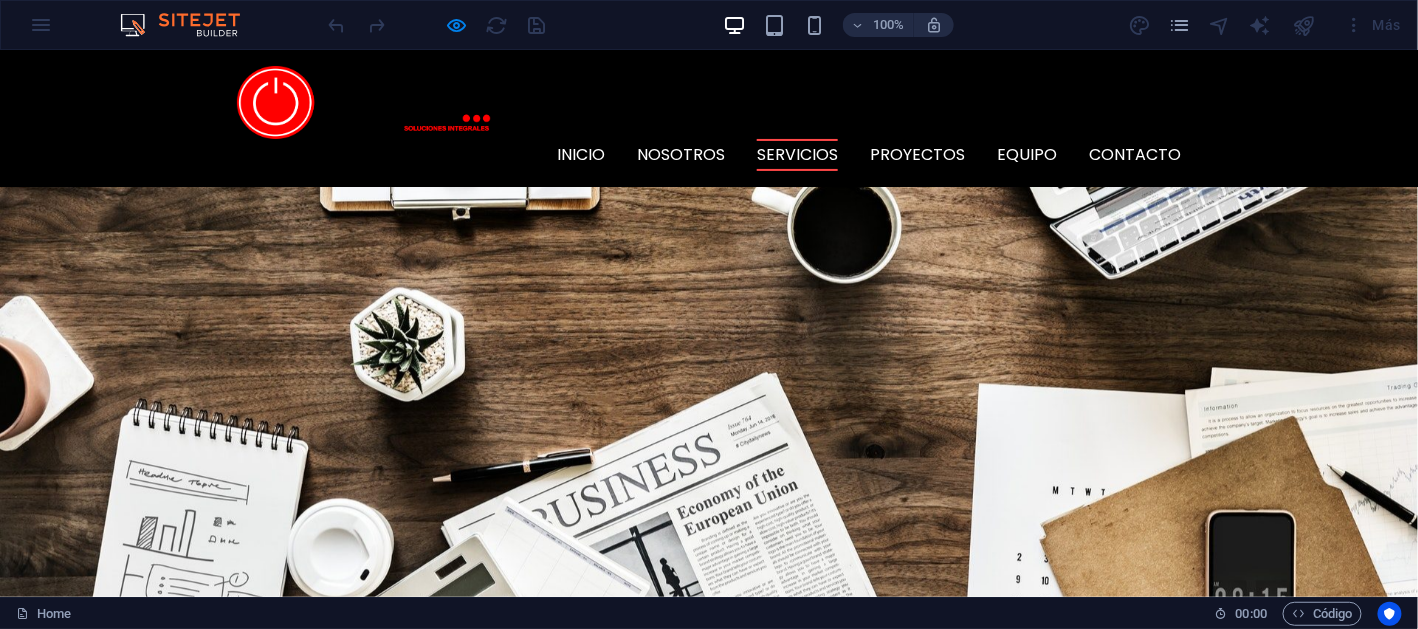 scroll, scrollTop: 1389, scrollLeft: 0, axis: vertical 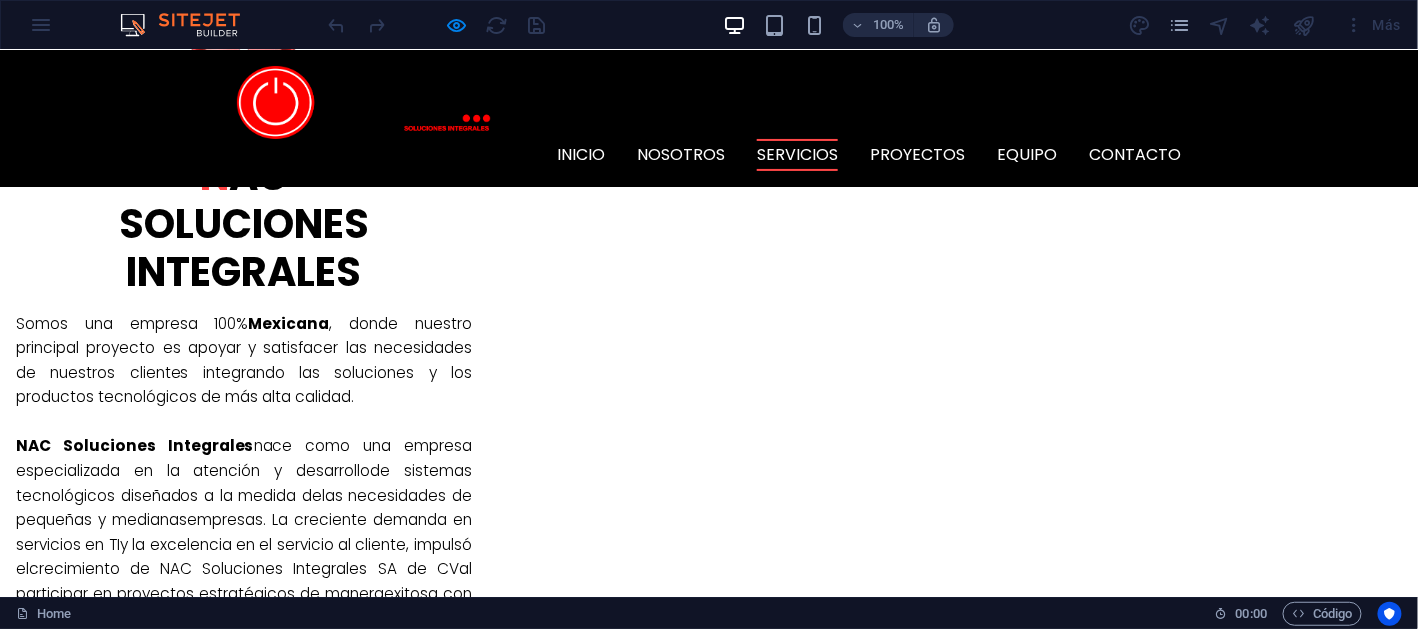 drag, startPoint x: 642, startPoint y: 312, endPoint x: 797, endPoint y: 391, distance: 173.97127 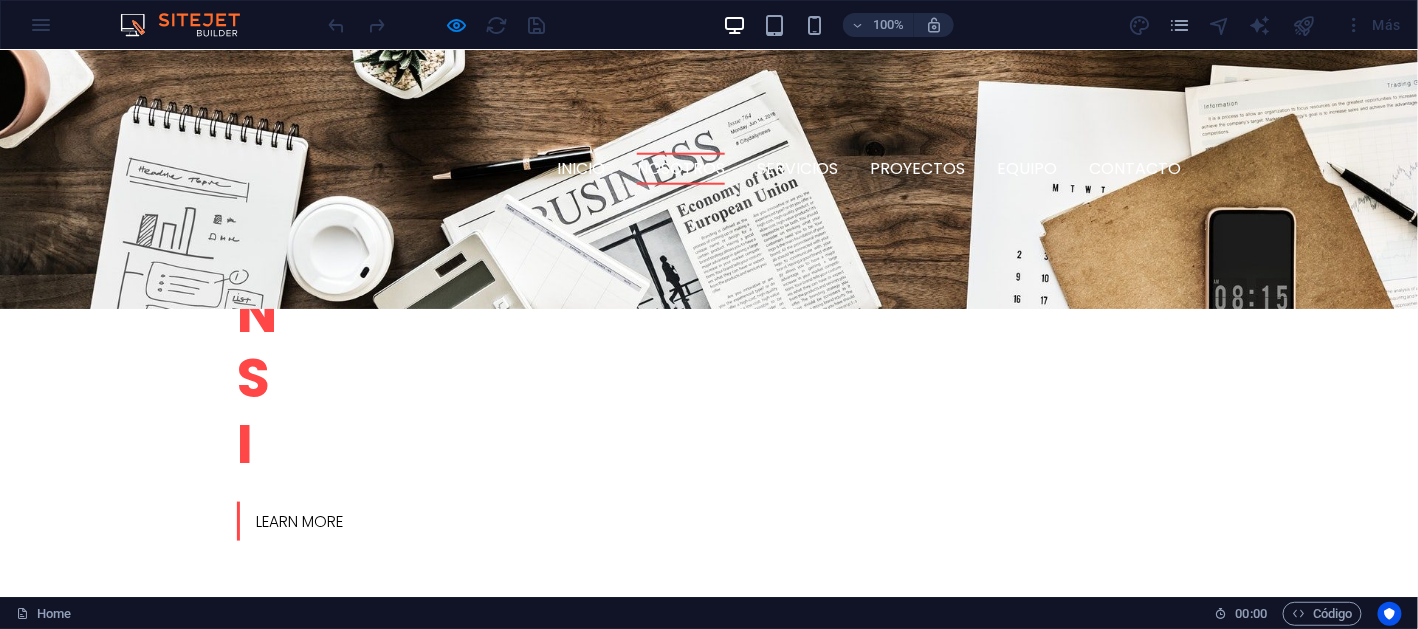 scroll, scrollTop: 589, scrollLeft: 0, axis: vertical 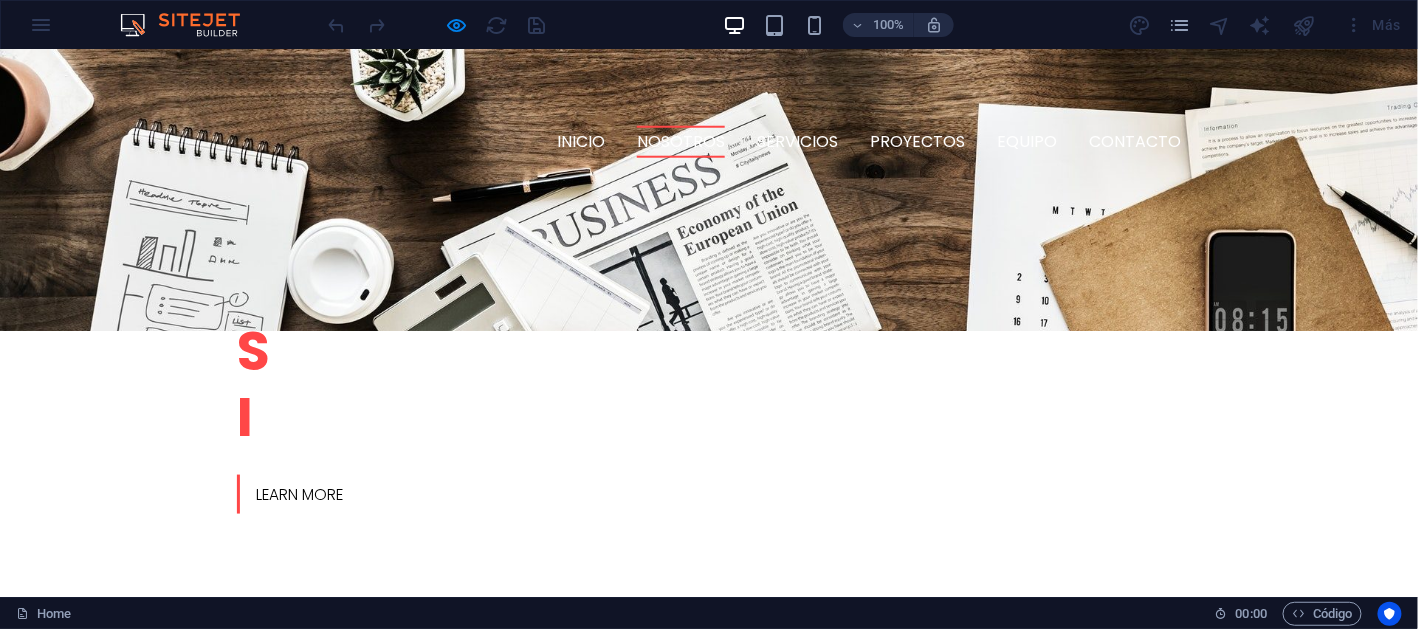 click on "NAC Soluciones Integrales  nace como una empresa especializada en la atención y desarrollode sistemas tecnológicos diseñados a la medida delas necesidades de pequeñas y medianasempresas. La creciente demanda en servicios en TIy la excelencia en el servicio al cliente, impulsó elcrecimiento de NAC Soluciones Integrales SA de CVal participar en proyectos estratégicos de maneraexitosa con resultados comprobados a lo largo demás de 10 años de trayectoria." at bounding box center [244, 1376] 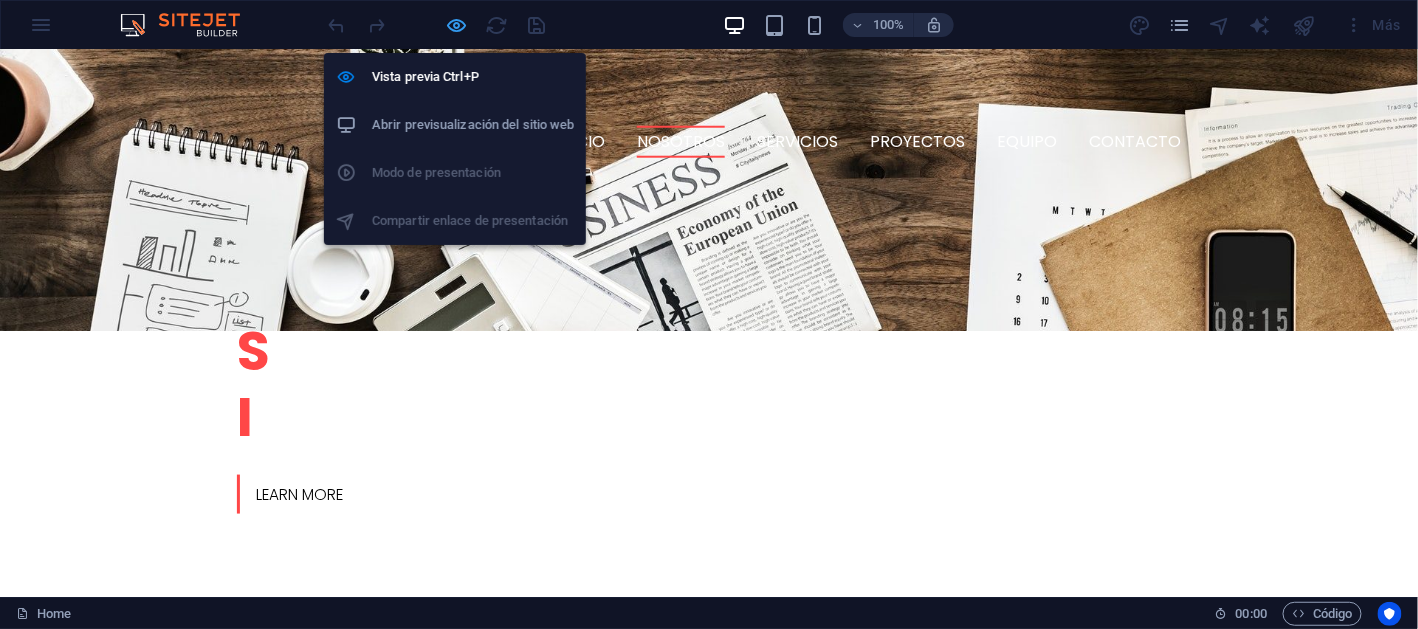 click at bounding box center (457, 25) 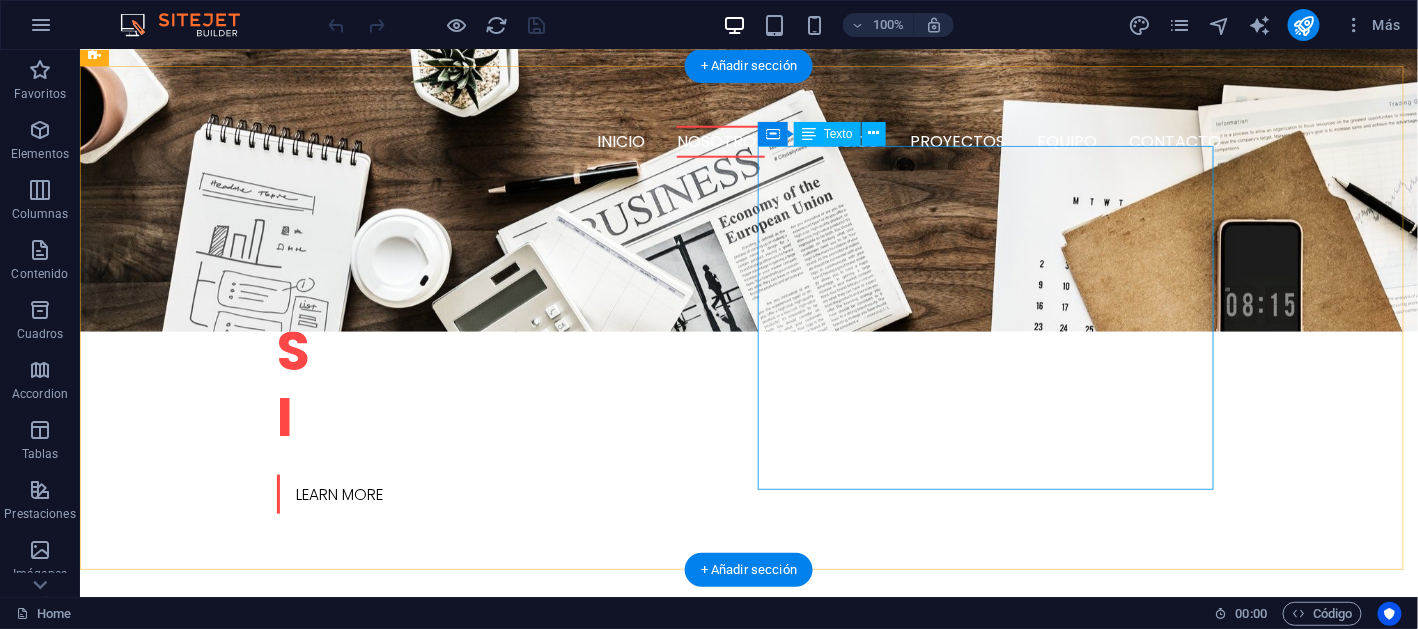 click on "Somos una empresa 100%  Mexicana , donde nuestro principal proyecto es apoyar y satisfacer las necesidades de nuestros clientes integrando las soluciones y los productos tecnológicos de más alta calidad. NAC Soluciones Integrales  nace como una empresa especializada en la atención y desarrollode sistemas tecnológicos diseñados a la medida delas necesidades de pequeñas y medianasempresas. La creciente demanda en servicios en TIy la excelencia en el servicio al cliente, impulsó elcrecimiento de NAC Soluciones Integrales SA de CVal participar en proyectos estratégicos de maneraexitosa con resultados comprobados a lo largo demás de 10 años de trayectoria." at bounding box center (323, 1310) 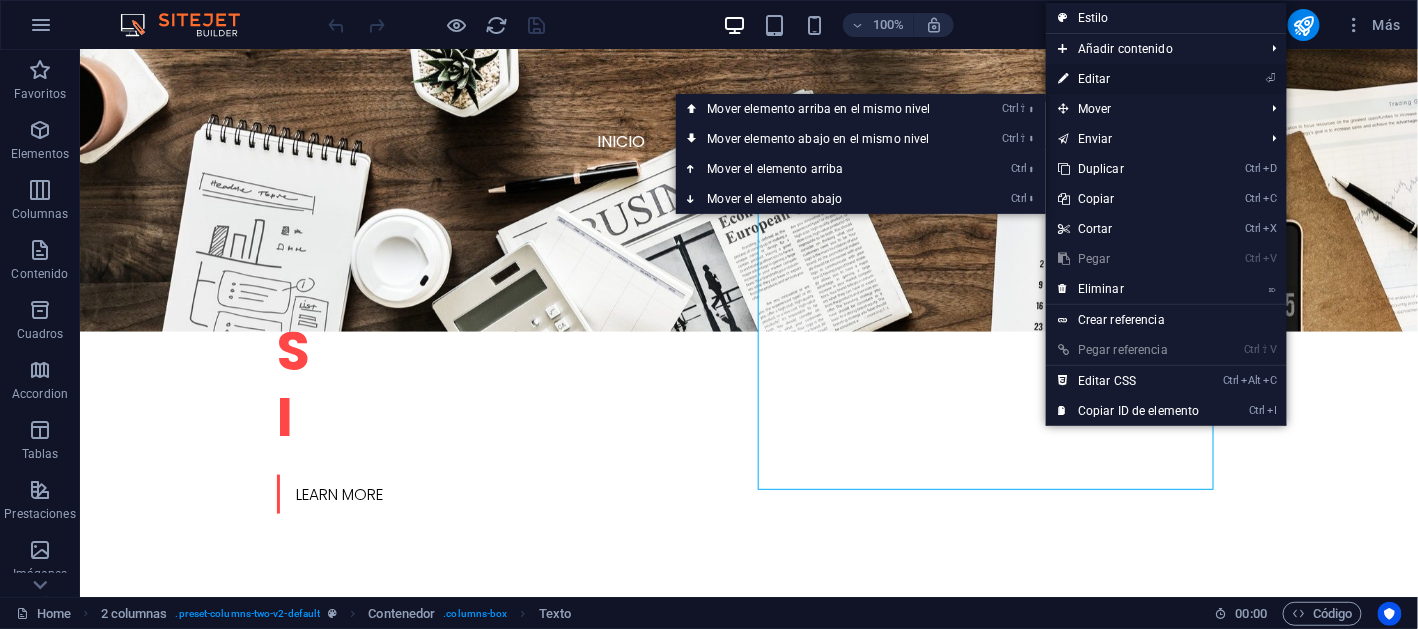 click on "⏎  Editar" at bounding box center [1129, 79] 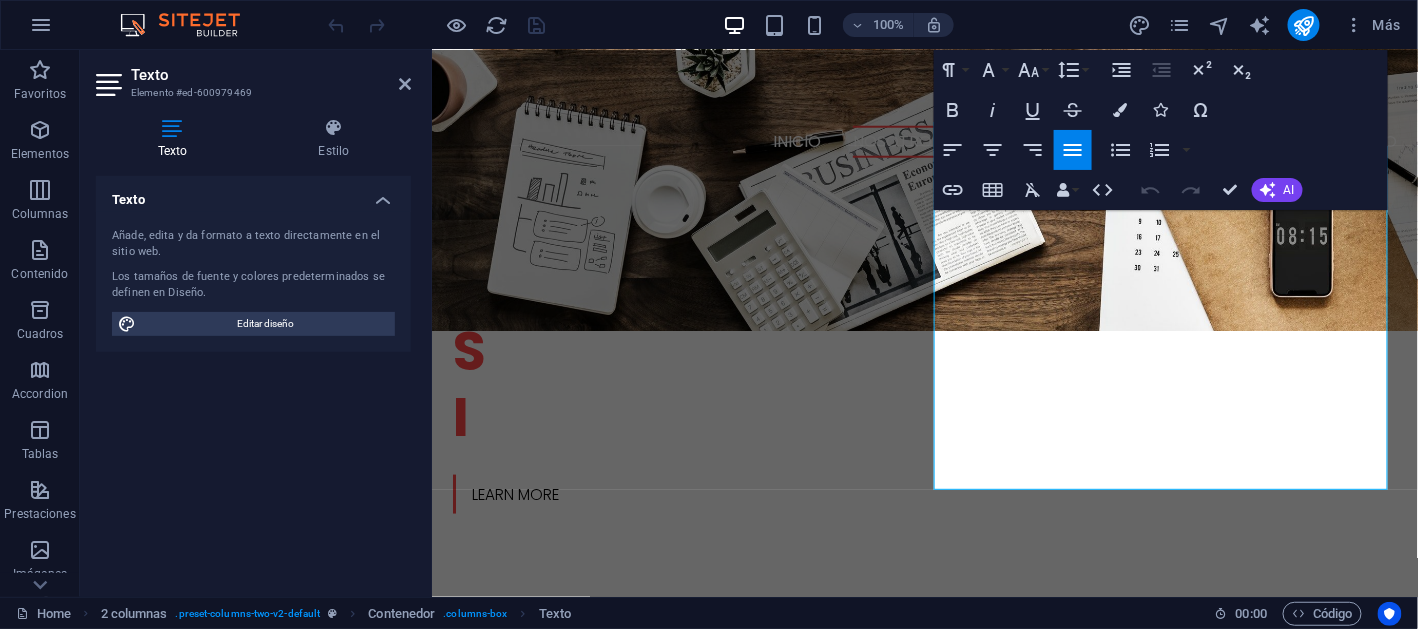 drag, startPoint x: 1326, startPoint y: 67, endPoint x: 1225, endPoint y: 102, distance: 106.89247 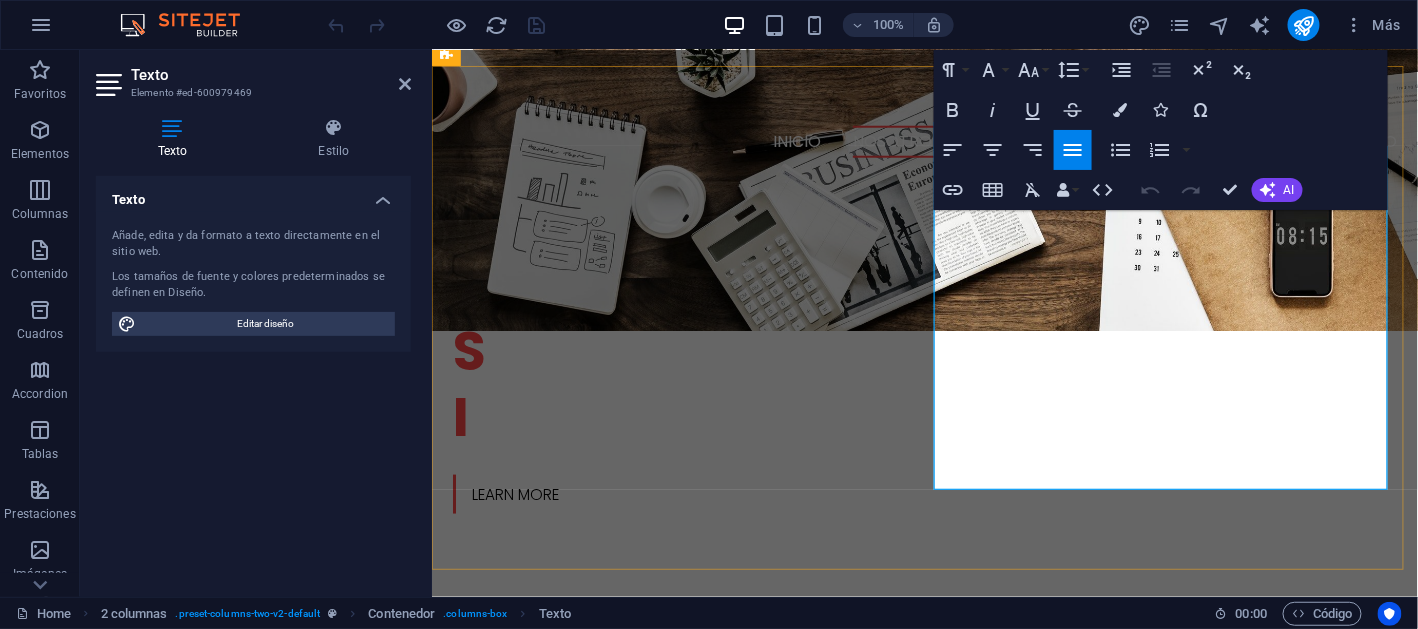click on "NAC Soluciones Integrales  nace como una empresa especializada en la atención y desarrollode sistemas tecnológicos diseñados a la medida delas necesidades de pequeñas y medianasempresas. La creciente demanda en servicios en TIy la excelencia en el servicio al cliente, impulsó elcrecimiento de NAC Soluciones Integrales SA de CVal participar en proyectos estratégicos de maneraexitosa con resultados comprobados a lo largo demás de 10 años de trayectoria." at bounding box center (675, 1349) 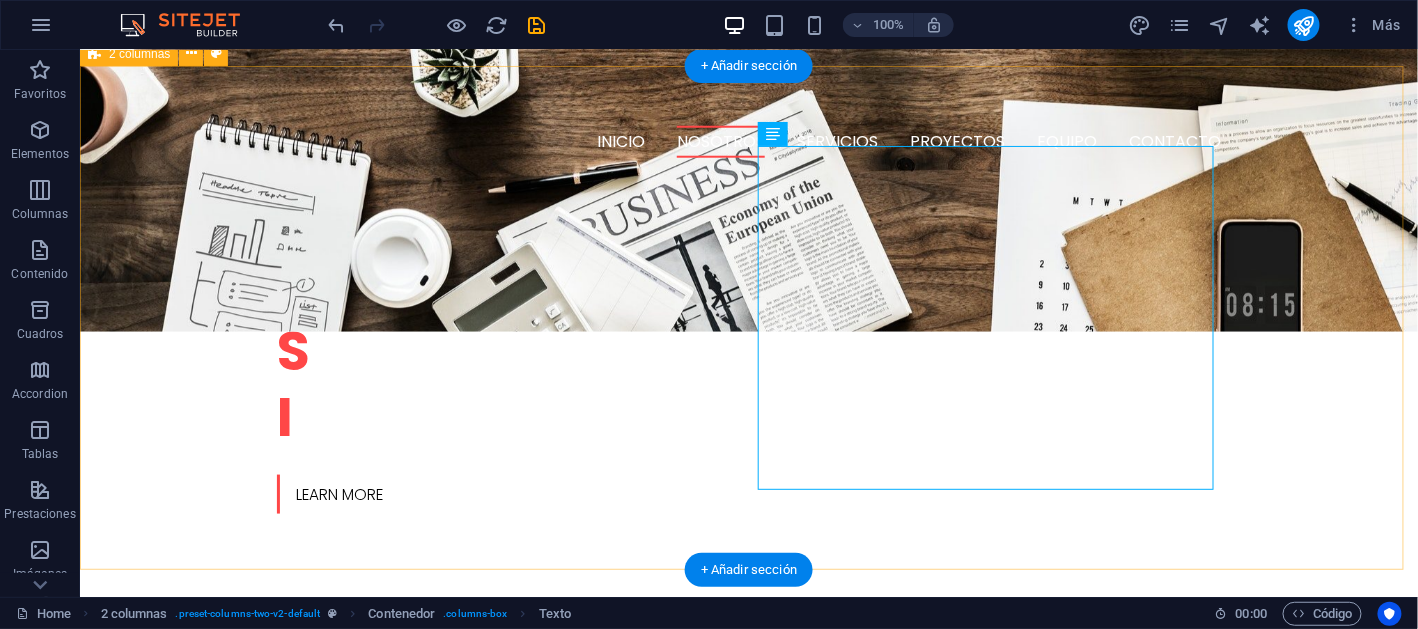 click on "n AC Soluciones integrales Somos una empresa 100%  Mexicana , donde nuestro principal proyecto es apoyar y satisfacer las necesidades de nuestros clientes integrando las soluciones y los productos tecnológicos de más alta calidad. NAC Soluciones Integrales  nace como una empresa especializada en la atención y desarrollo de sistemas tecnológicos diseñados a la medida de las necesidades de pequeñas y medianas empresas. La creciente demanda en servicios en TI y la excelencia en el servicio al cliente, impulsó el crecimiento de NAC Soluciones Integrales SA de CV al participar en proyectos estratégicos de manera exitosa con resultados comprobados a lo largo demás de 20 años de trayectoria." at bounding box center [748, 1117] 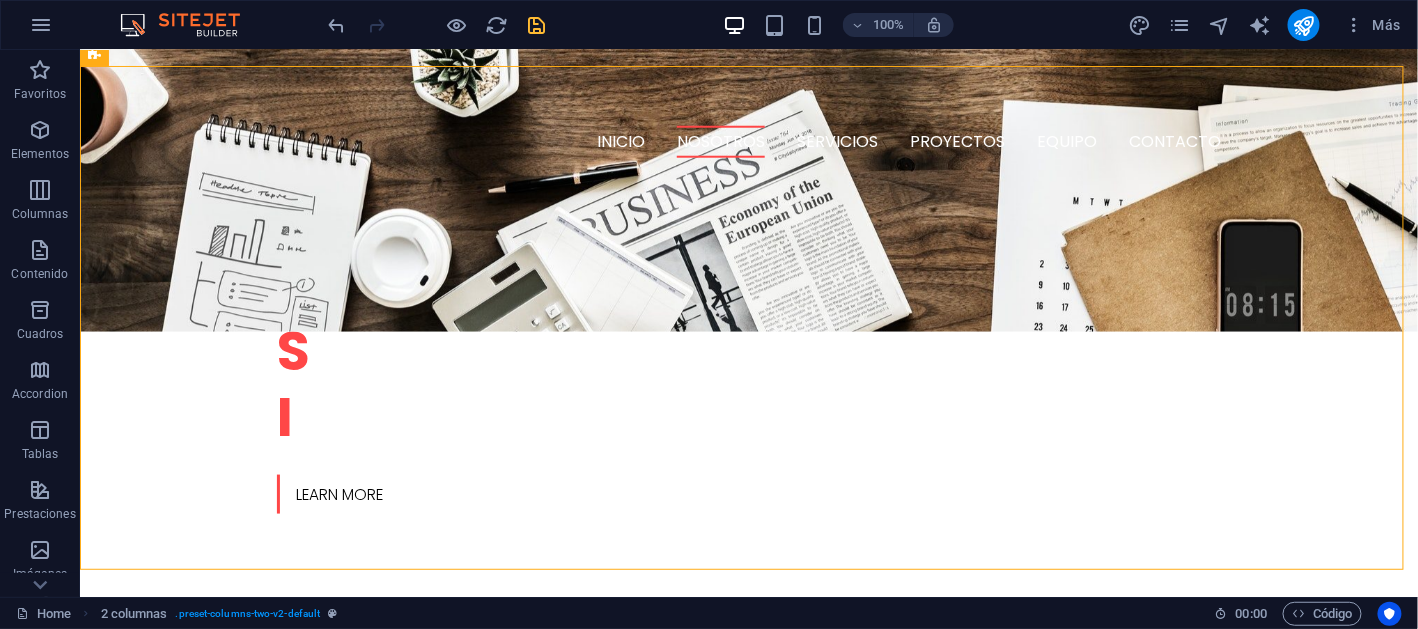 click at bounding box center [537, 25] 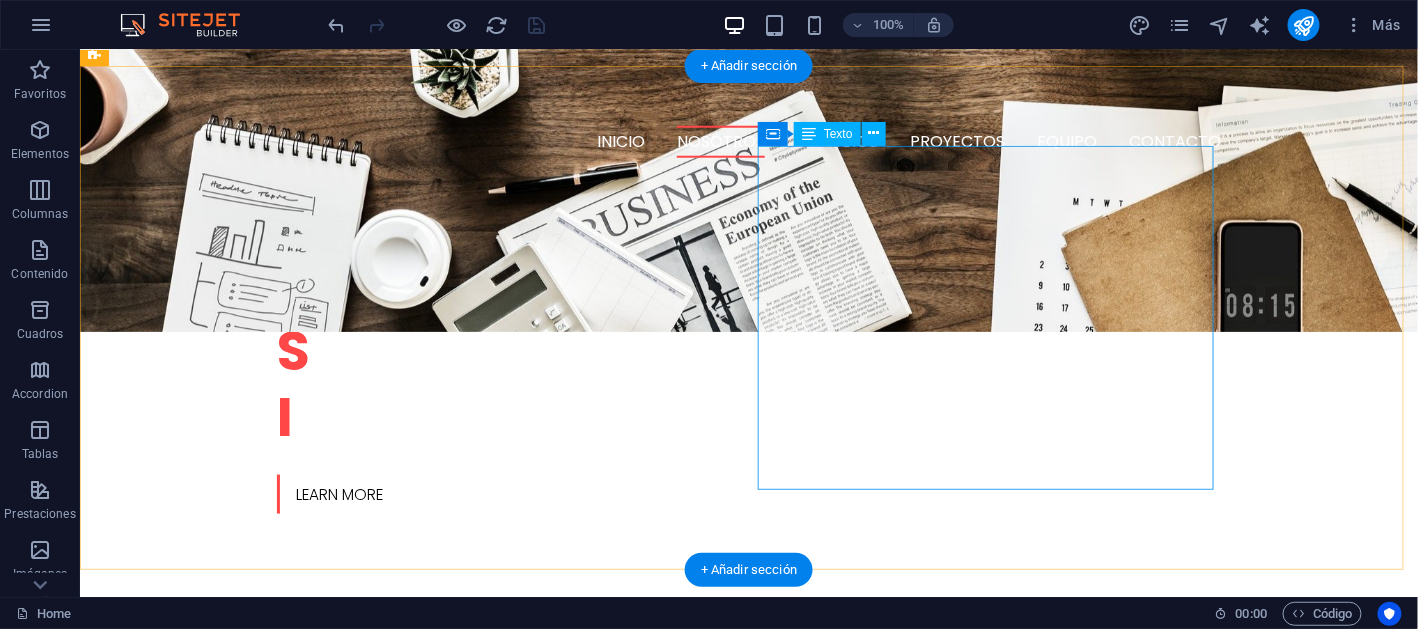 scroll, scrollTop: 688, scrollLeft: 0, axis: vertical 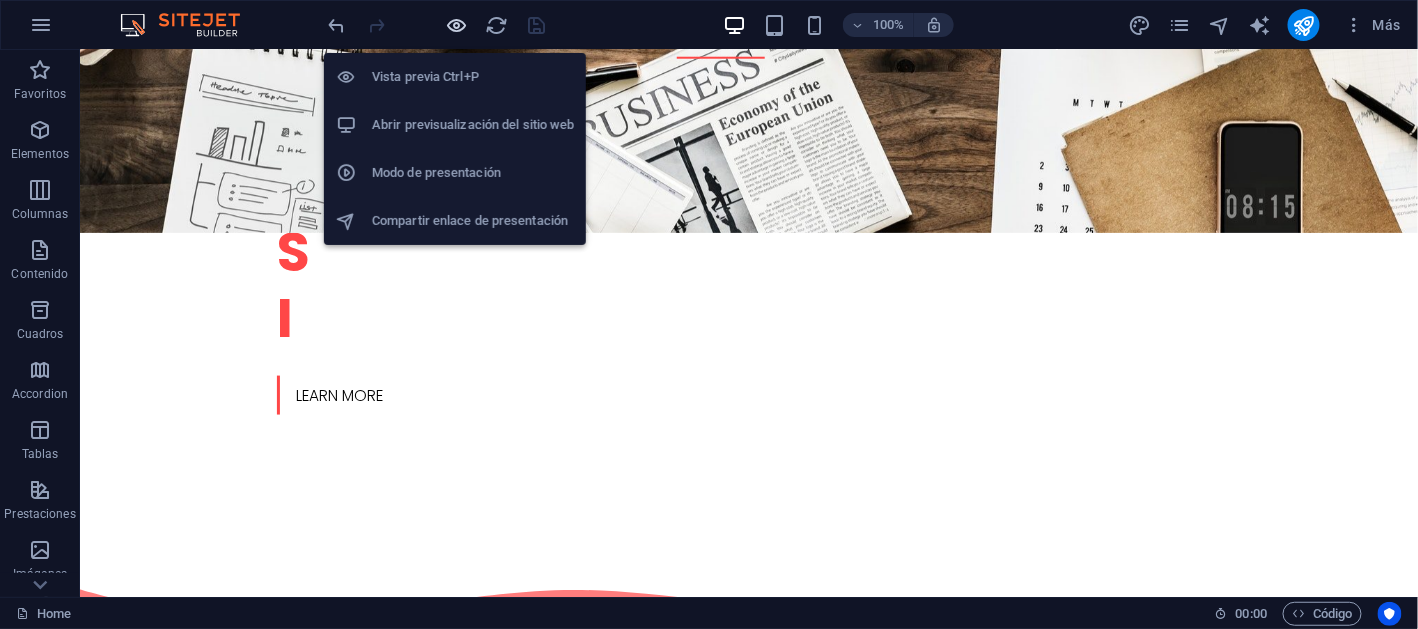 click at bounding box center [457, 25] 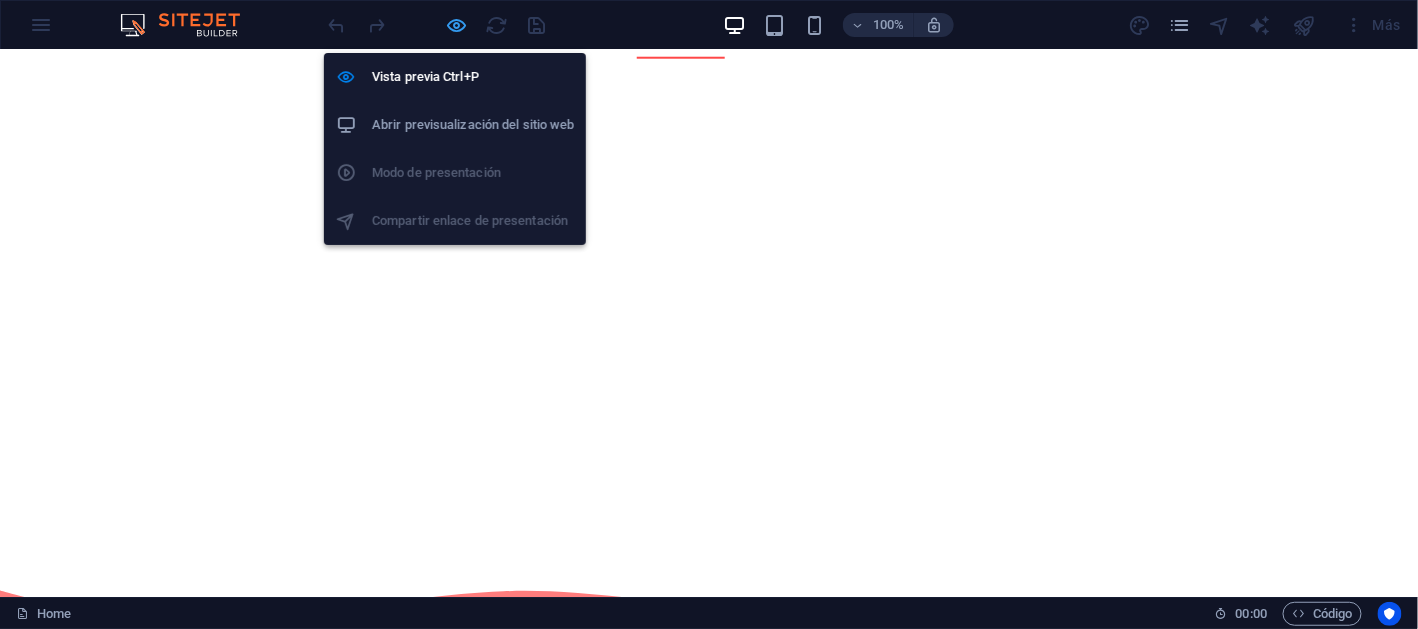 scroll, scrollTop: 684, scrollLeft: 0, axis: vertical 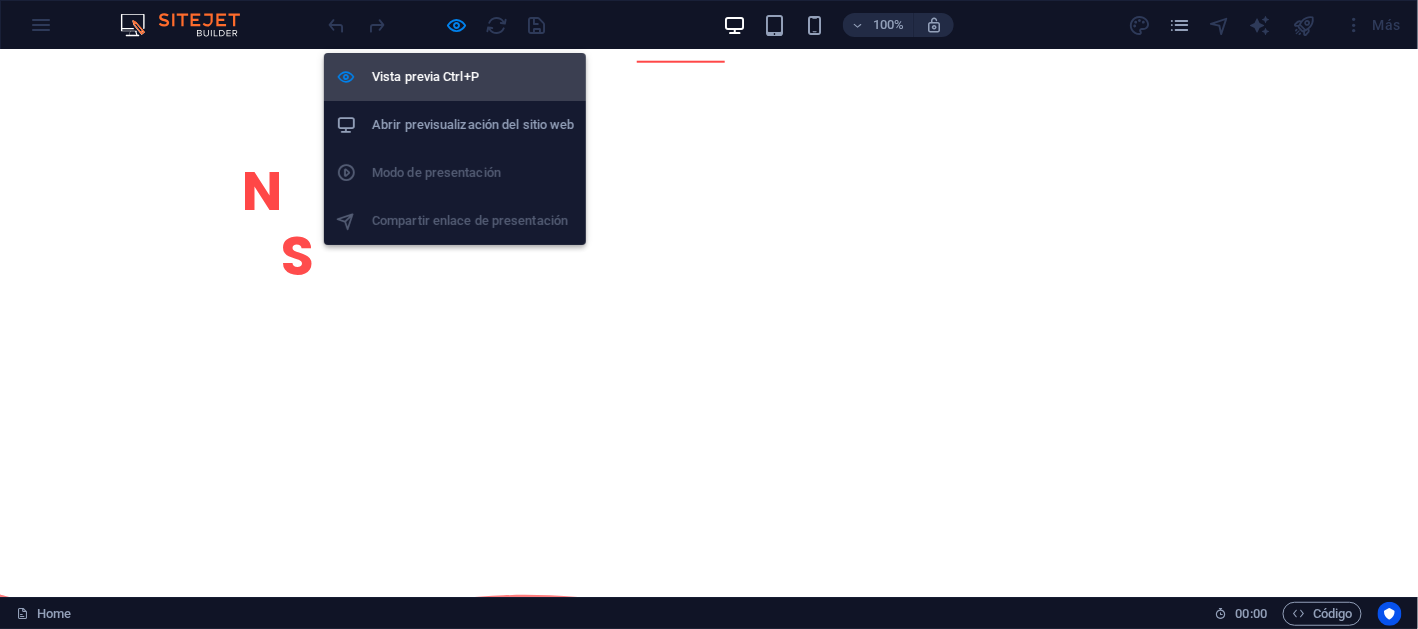 click on "Vista previa Ctrl+P" at bounding box center (473, 77) 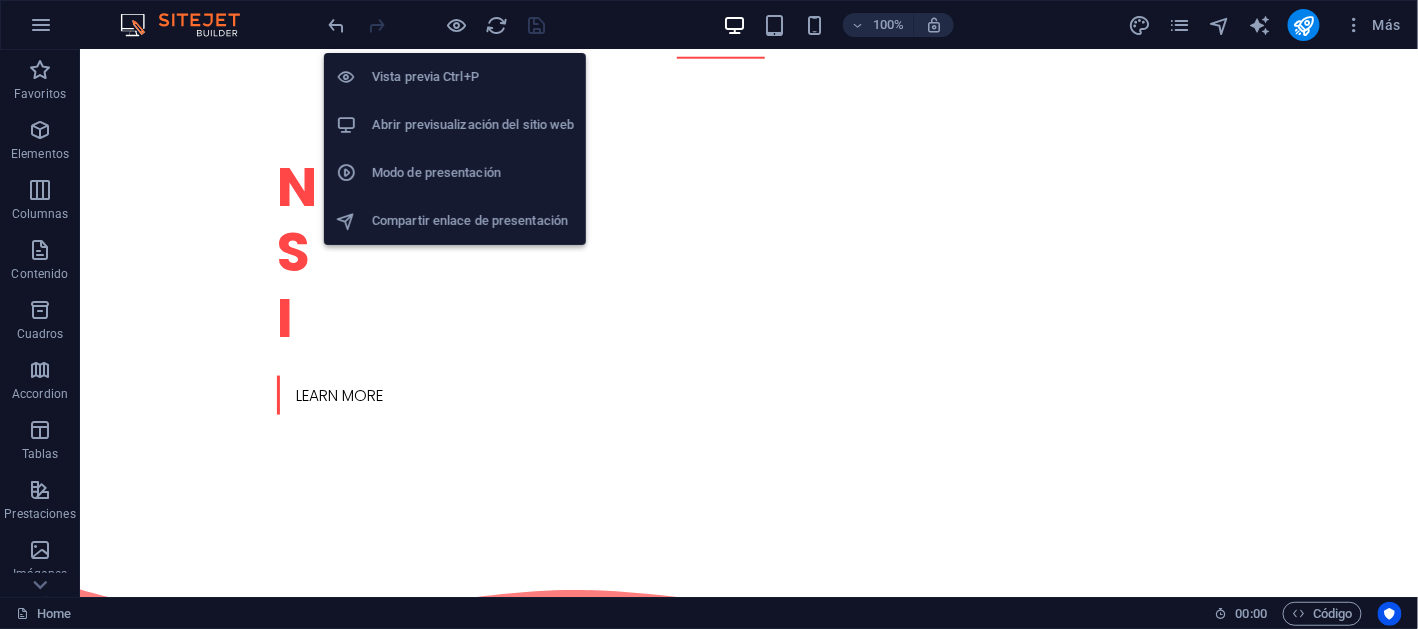 click on "Vista previa Ctrl+P" at bounding box center [473, 77] 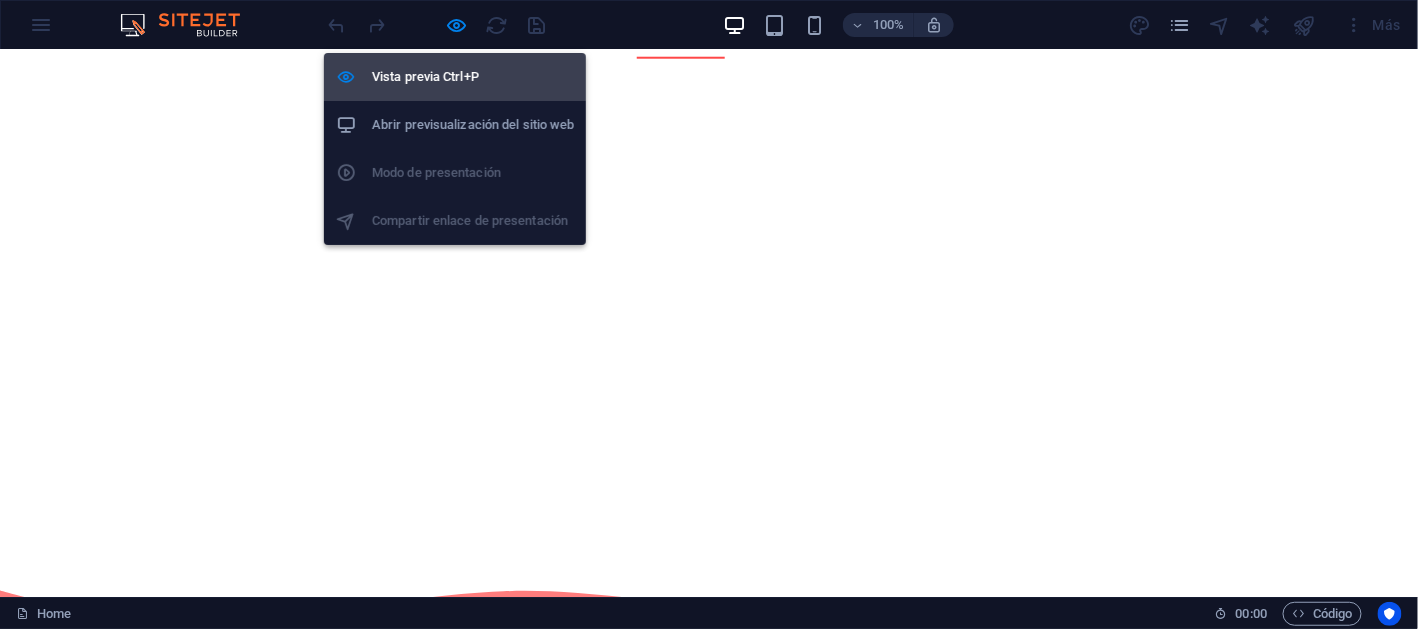 scroll, scrollTop: 684, scrollLeft: 0, axis: vertical 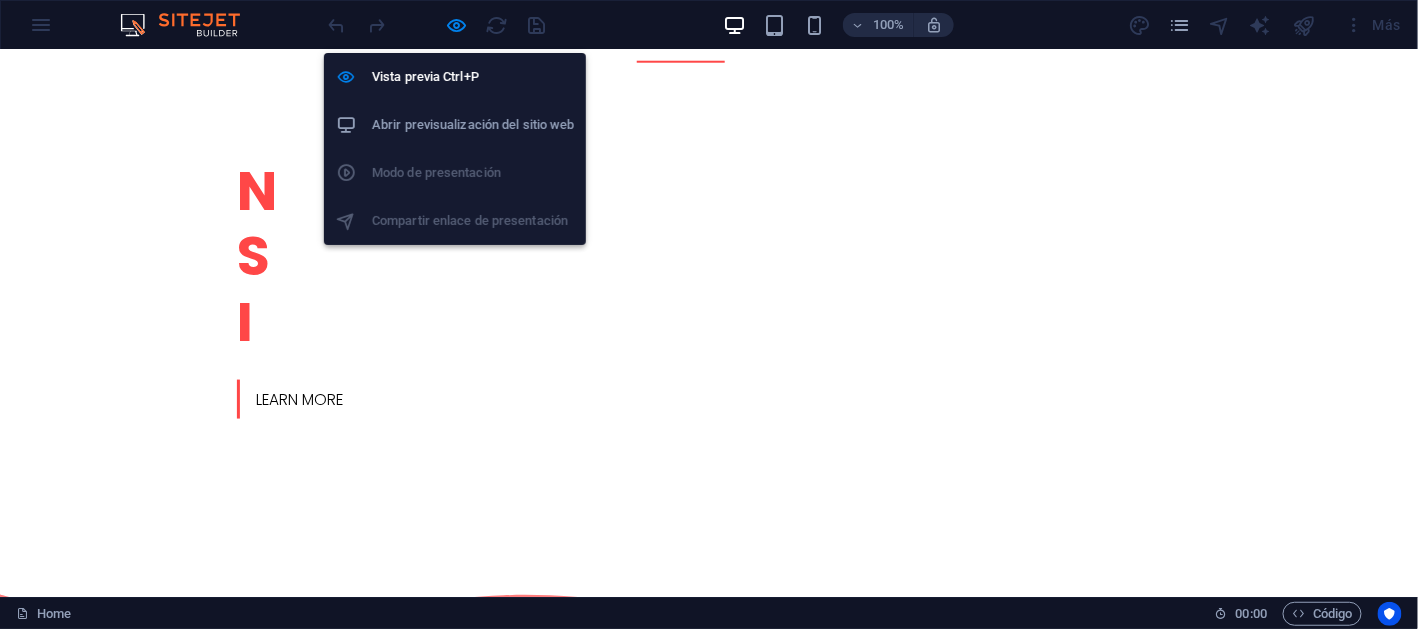 click at bounding box center (457, 25) 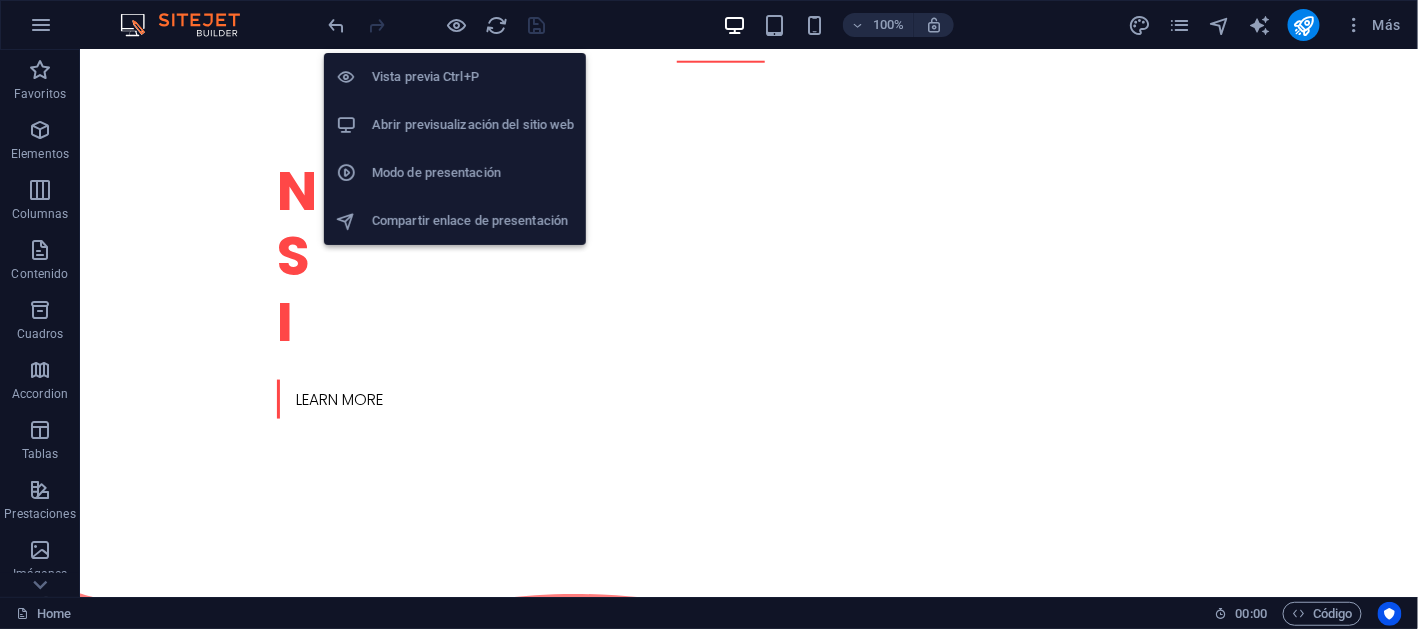 scroll, scrollTop: 688, scrollLeft: 0, axis: vertical 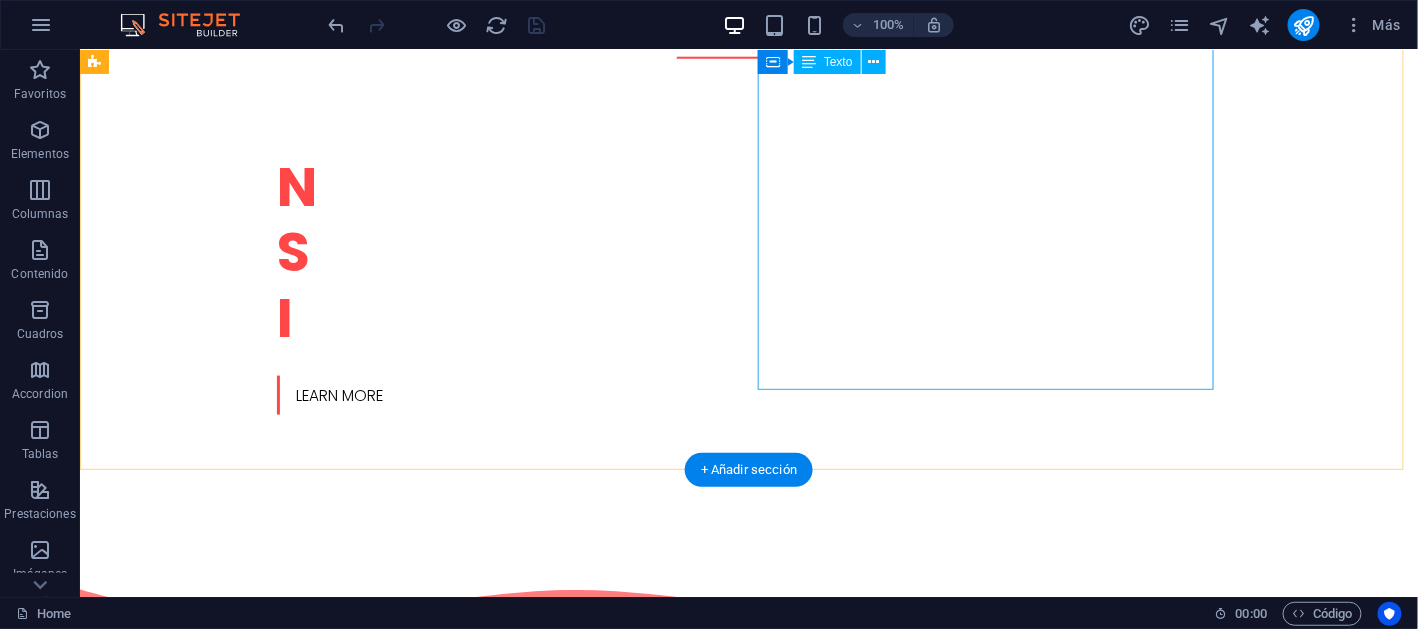 click on "Somos una empresa 100%  Mexicana , donde nuestro principal proyecto es apoyar y satisfacer las necesidades de nuestros clientes integrando las soluciones y los productos tecnológicos de más alta calidad. NAC Soluciones Integrales  nace como una empresa especializada en la atención y desarrollo de sistemas tecnológicos diseñados a la medida de las necesidades de pequeñas y medianas empresas. La creciente demanda en servicios en TI y la excelencia en el servicio al cliente, impulsó el crecimiento de NAC Soluciones Integrales SA de CV al participar en proyectos estratégicos de manera exitosa con resultados comprobados a lo largo demás de 20 años de trayectoria." at bounding box center (323, 1211) 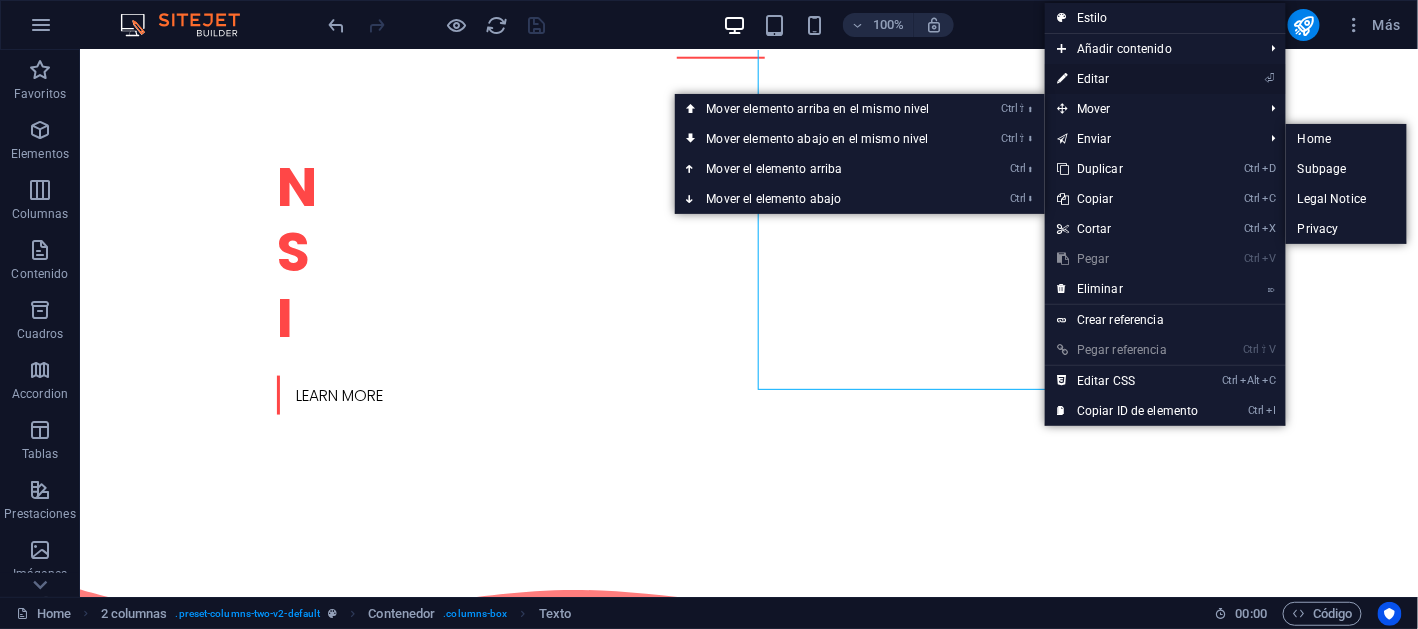 click on "⏎  Editar" at bounding box center [1128, 79] 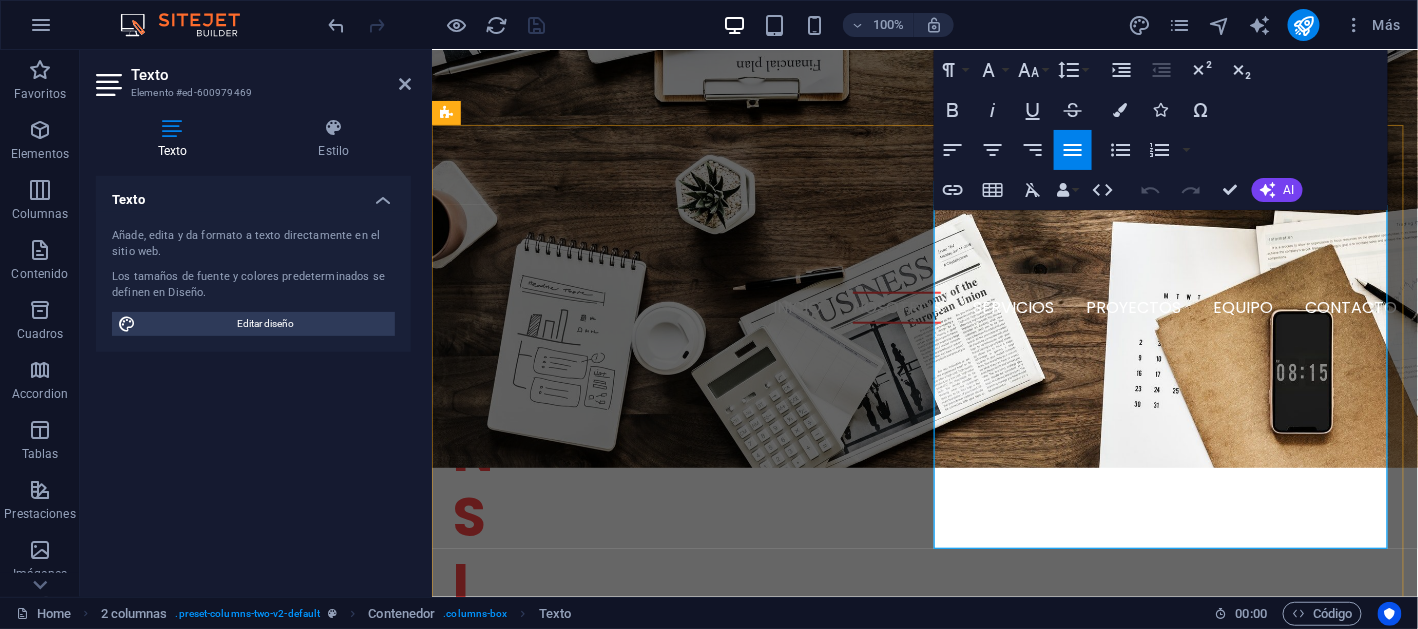 scroll, scrollTop: 723, scrollLeft: 0, axis: vertical 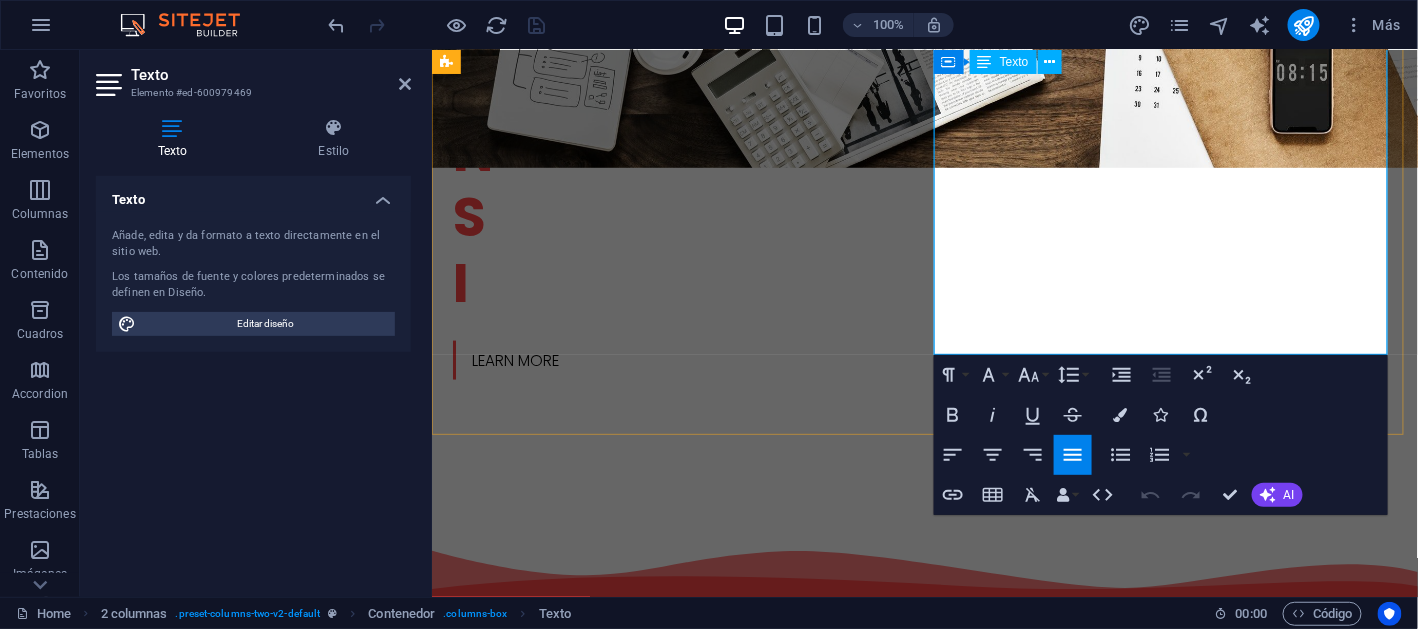 click on "NAC Soluciones Integrales  nace como una empresa especializada en la atención y desarrollo de sistemas tecnológicos diseñados a la medida de las necesidades de pequeñas y medianas empresas. La creciente demanda en servicios en TI y la excelencia en el servicio al cliente, impulsó el crecimiento de NAC Soluciones Integrales SA de CV al participar en proyectos estratégicos de manera exitosa con resultados comprobados a lo largo demás de 20 años de trayectoria." at bounding box center [675, 1215] 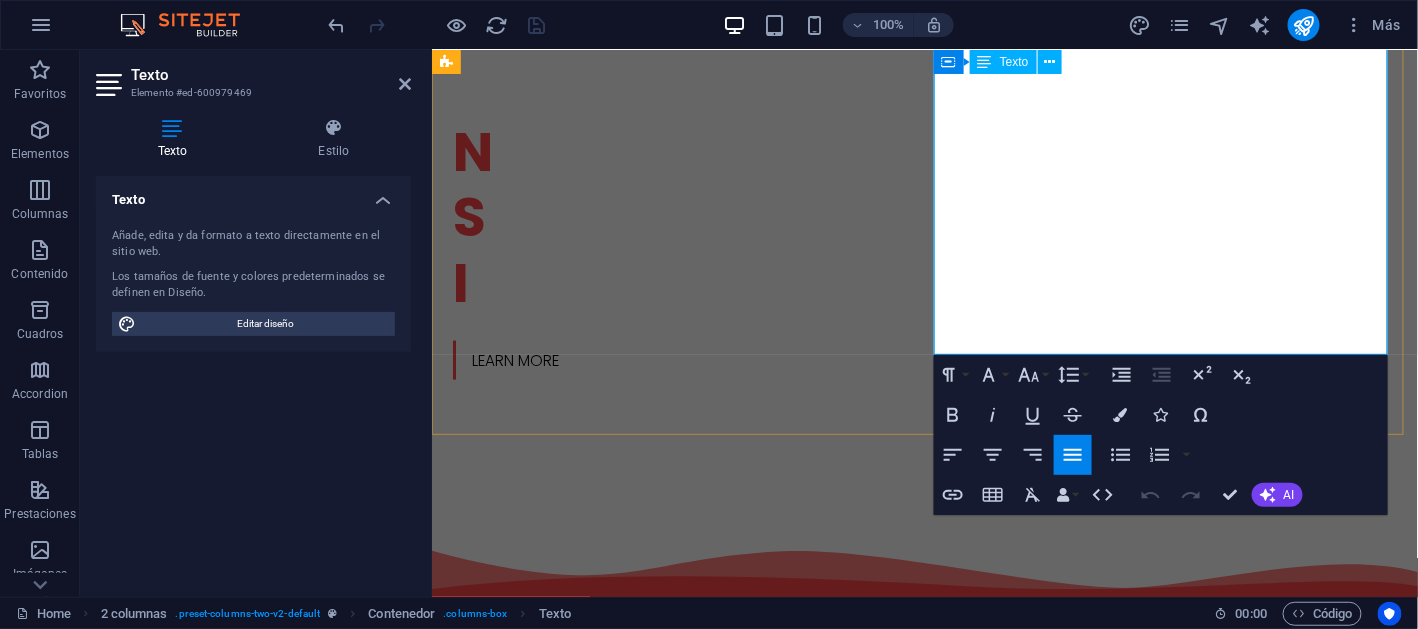 type 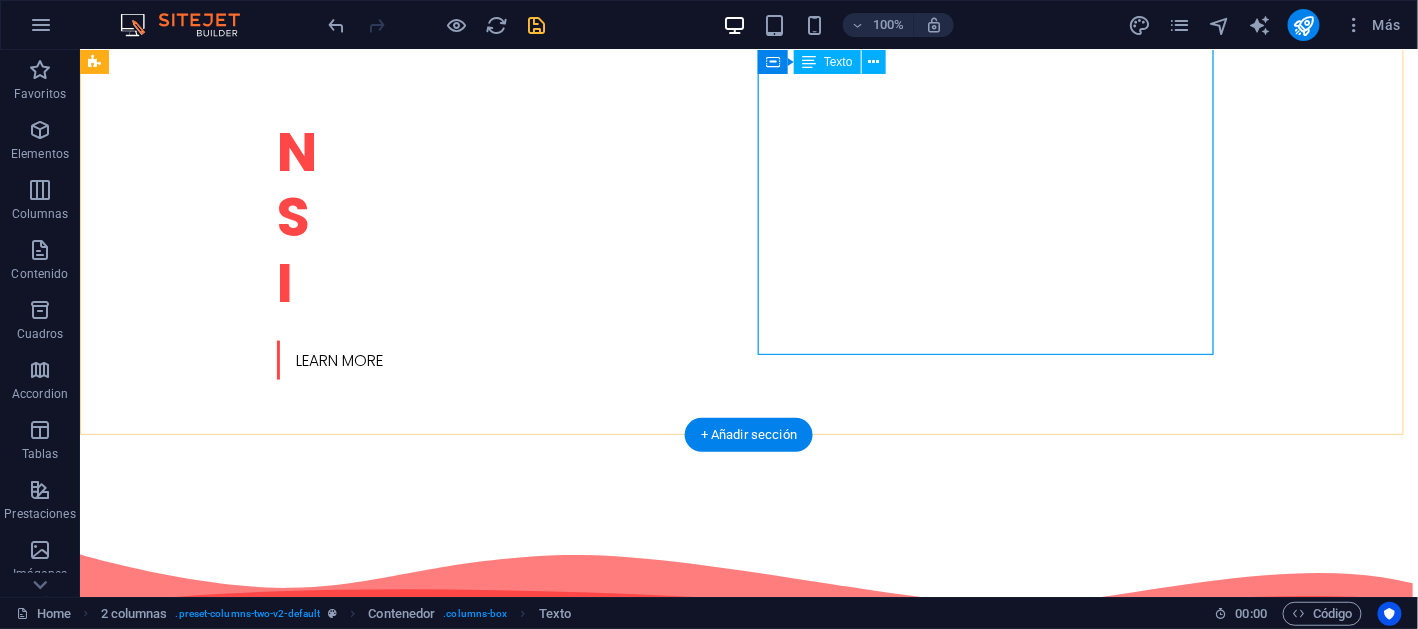click on "Somos una empresa 100%  Mexicana , donde nuestro principal proyecto es apoyar y satisfacer las necesidades de nuestros clientes integrando las soluciones y los productos tecnológicos de más alta calidad. NAC Soluciones Integrales  nace como una empresa especializada en la atención y desarrollo de sistemas tecnológicos diseñados a la medida de las necesidades de pequeñas y medianas empresas. La creciente demanda en servicios en TI y la excelencia en el servicio al cliente, impulsó el crecimiento de NAC Soluciones Integrales SA de CV al participar en proyectos estratégicos de manera exitosa con resultados comprobados a lo largo demás de 20 años de trayectoria en el mercado de las TIC´s" at bounding box center (323, 1176) 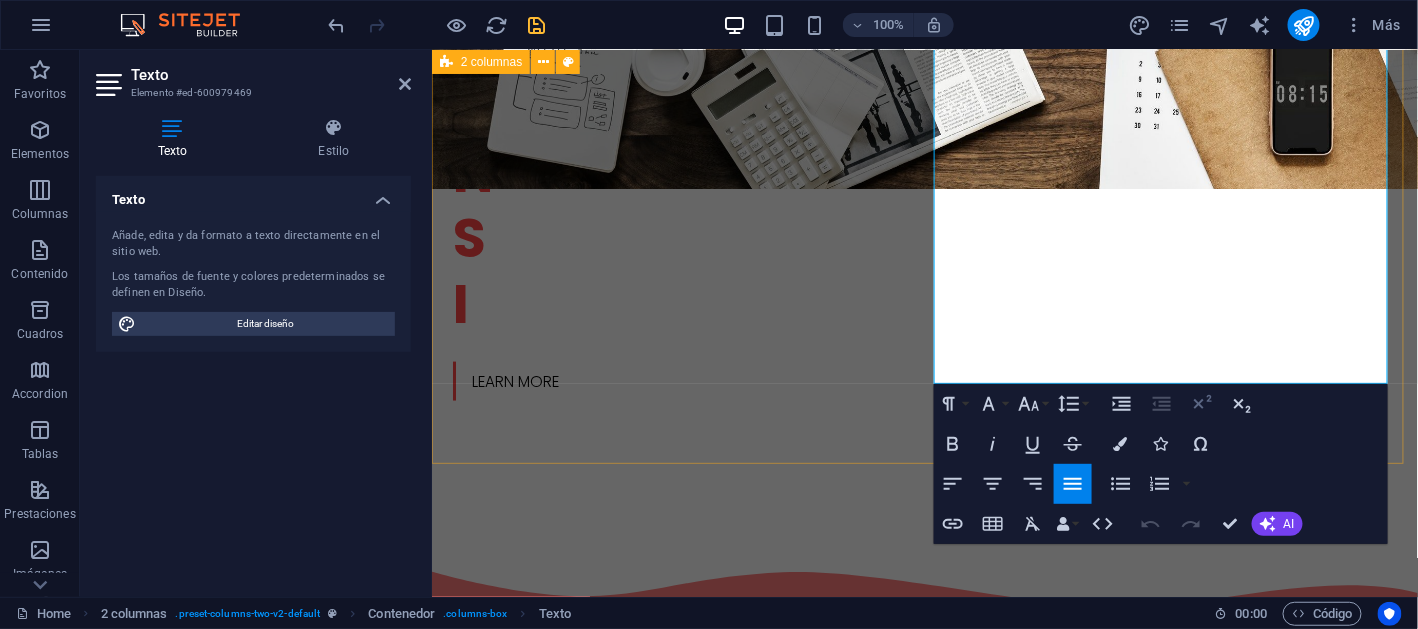 scroll, scrollTop: 723, scrollLeft: 0, axis: vertical 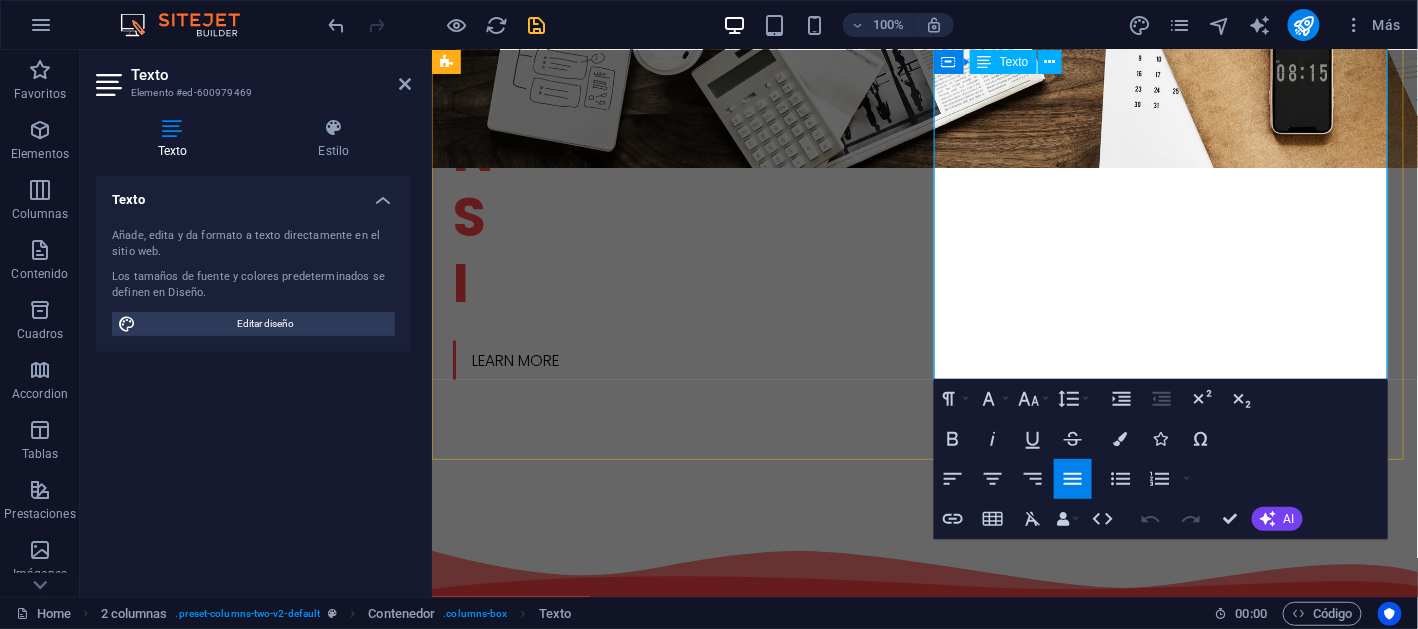 click on "NAC Soluciones Integrales  nace como una empresa especializada en la atención y desarrollo de sistemas tecnológicos diseñados a la medida de las necesidades de pequeñas y medianas empresas. La creciente demanda en servicios en TI y la excelencia en el servicio al cliente, impulsó el crecimiento de NAC Soluciones Integrales SA de CV al participar en proyectos estratégicos de manera exitosa con resultados comprobados a lo largo demás de 20 años de trayectoria en el mercado de las TIC´s" at bounding box center [675, 1215] 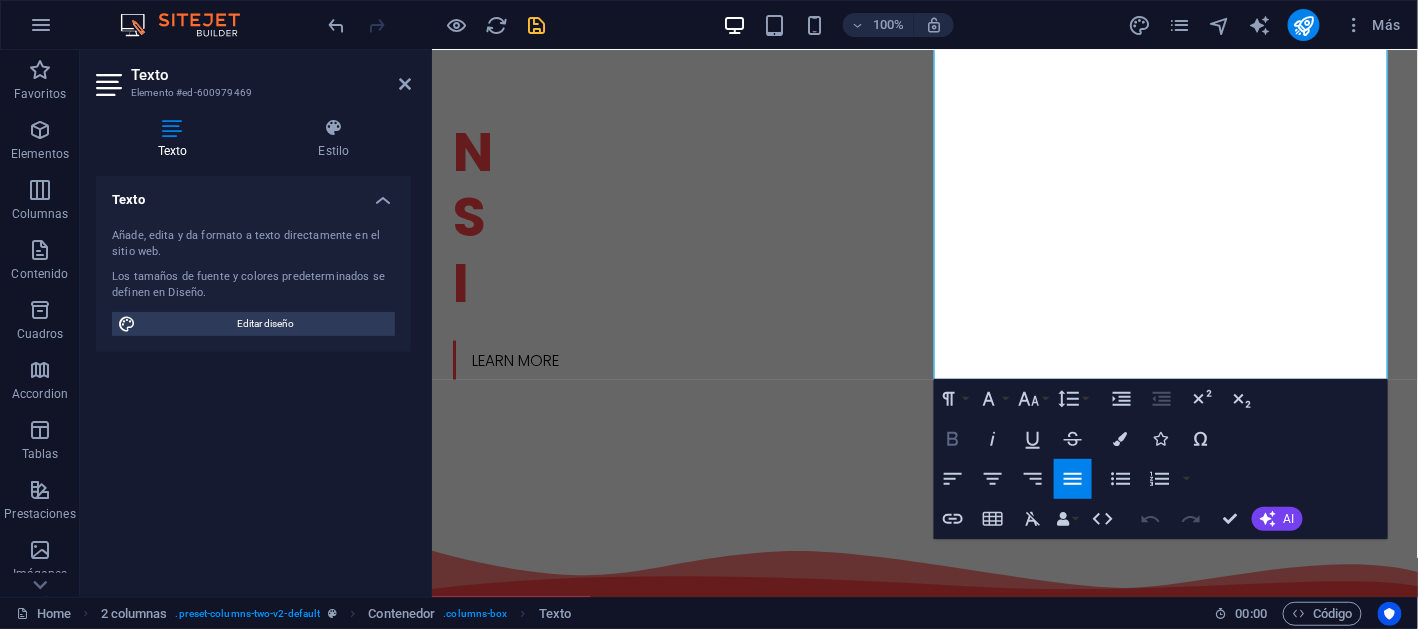click 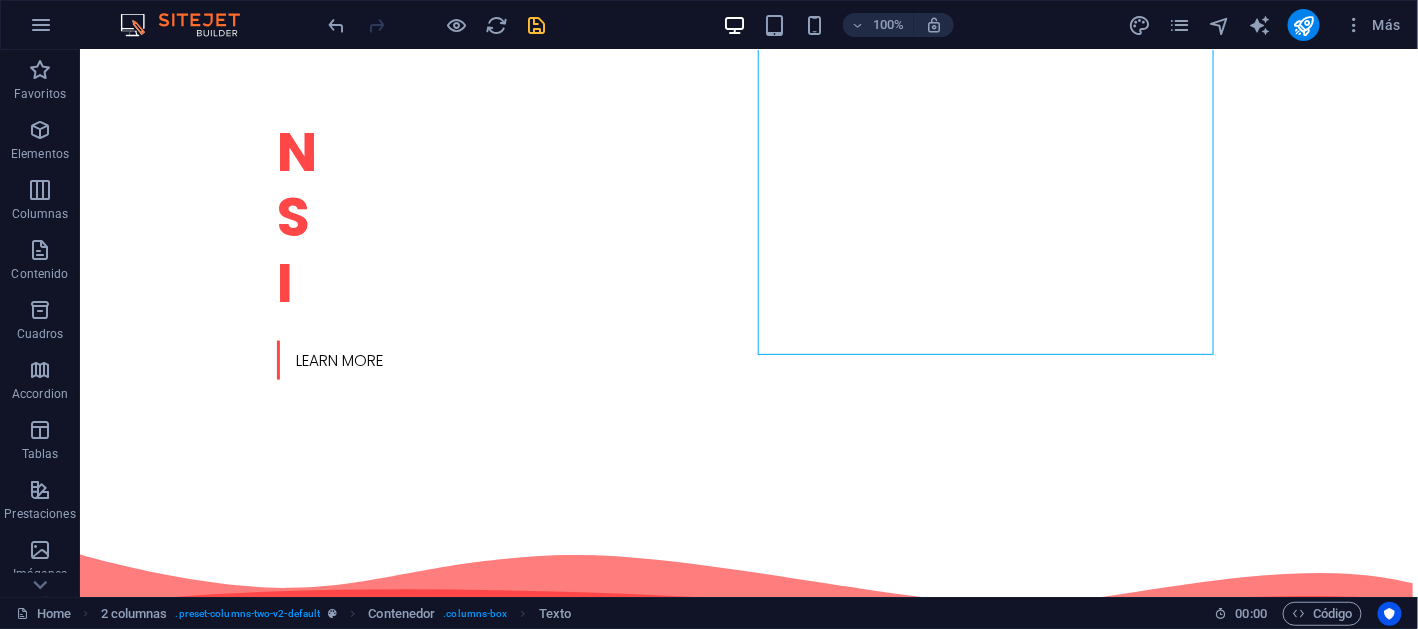 click at bounding box center [537, 25] 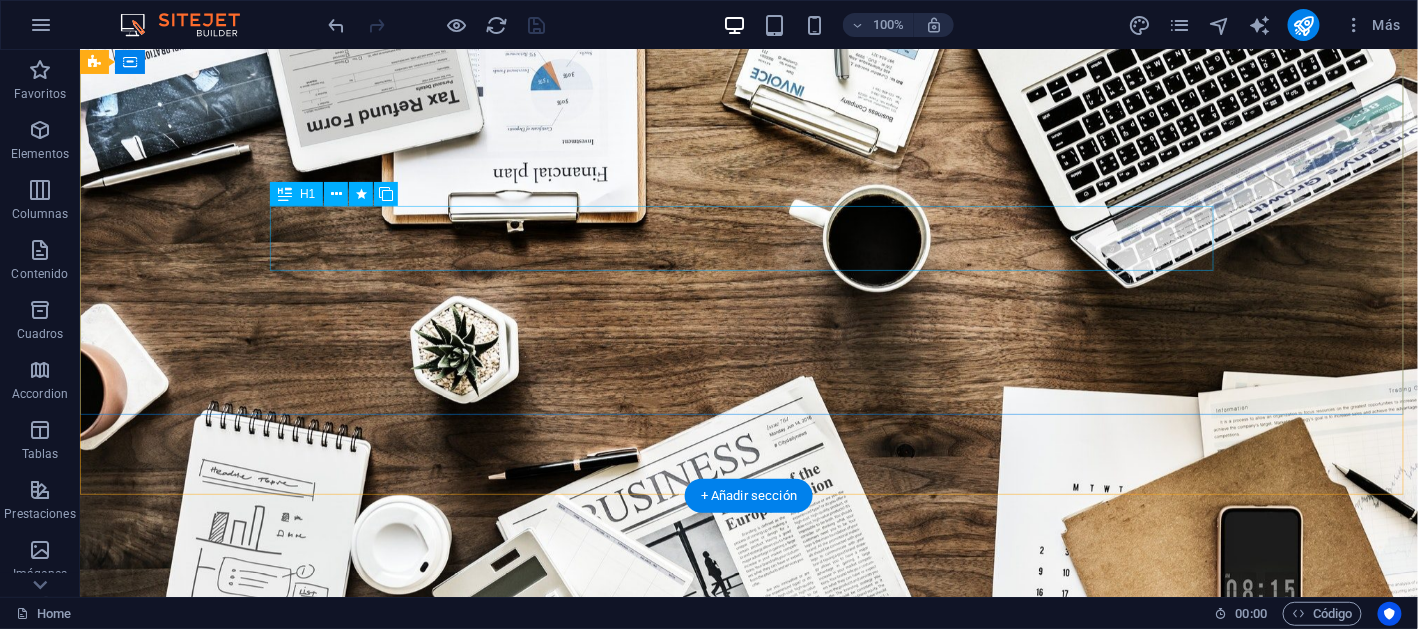 scroll, scrollTop: 0, scrollLeft: 0, axis: both 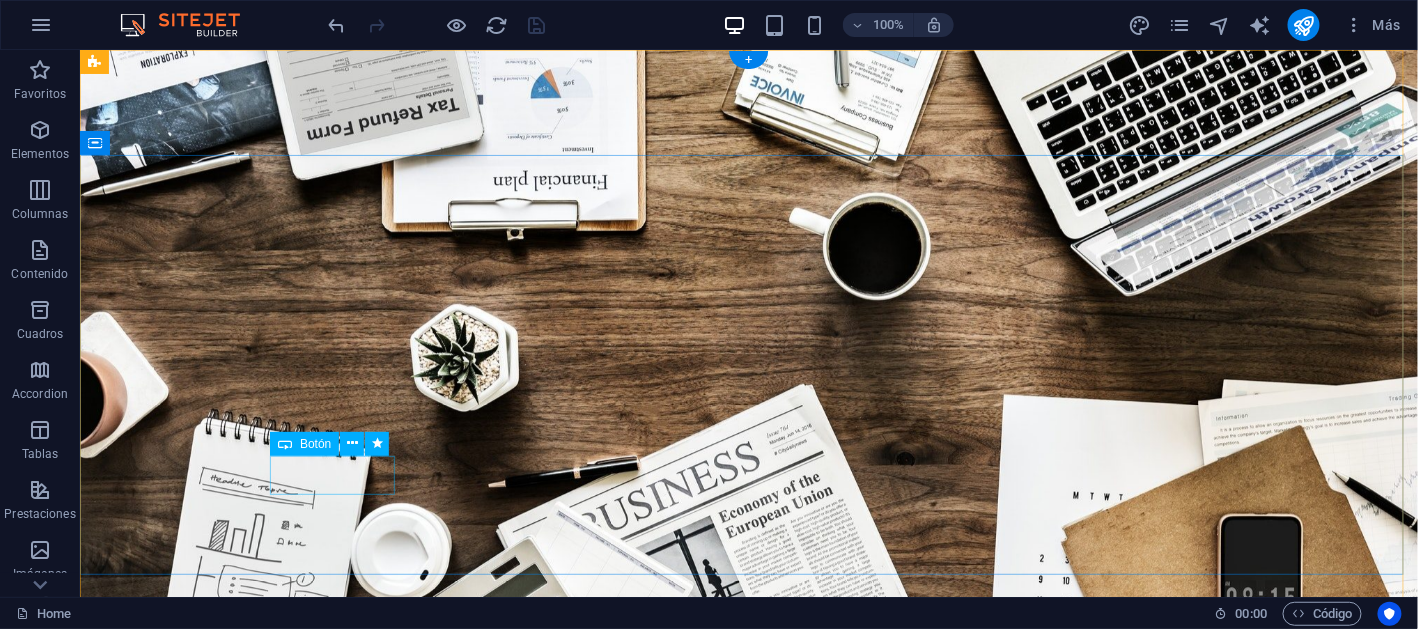 click on "Learn more" at bounding box center (748, 1082) 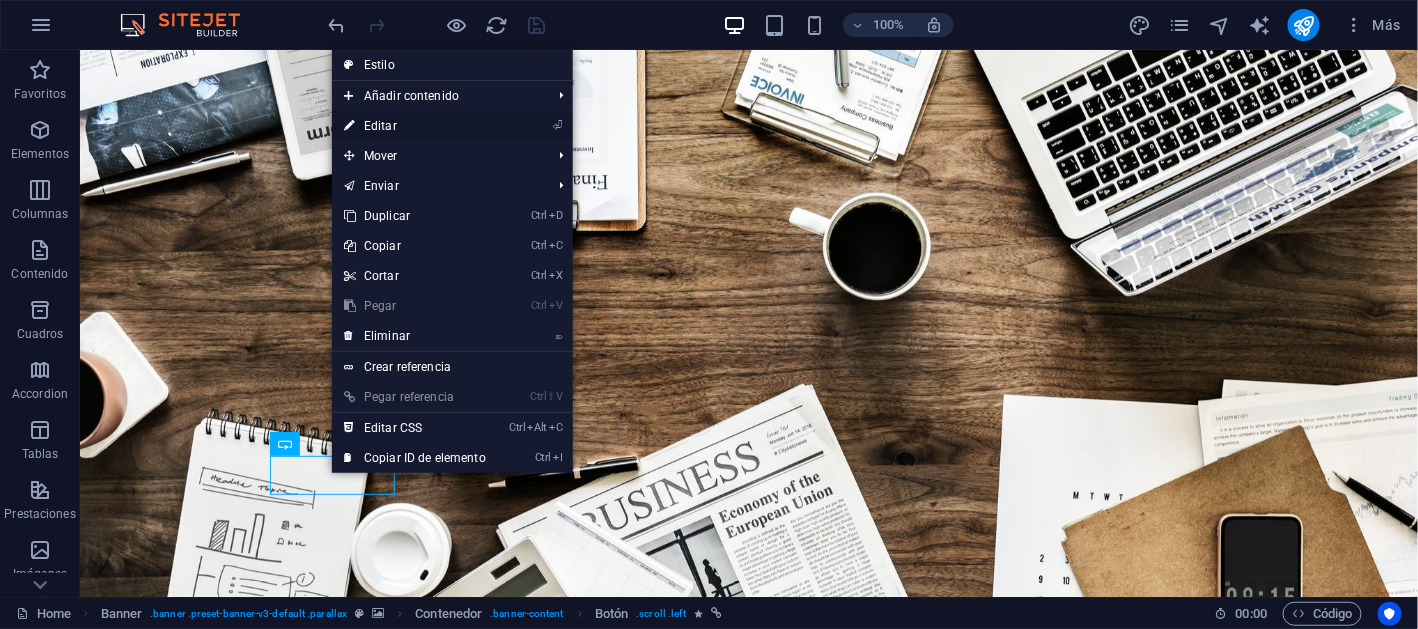 click on "⏎  Editar" at bounding box center (415, 126) 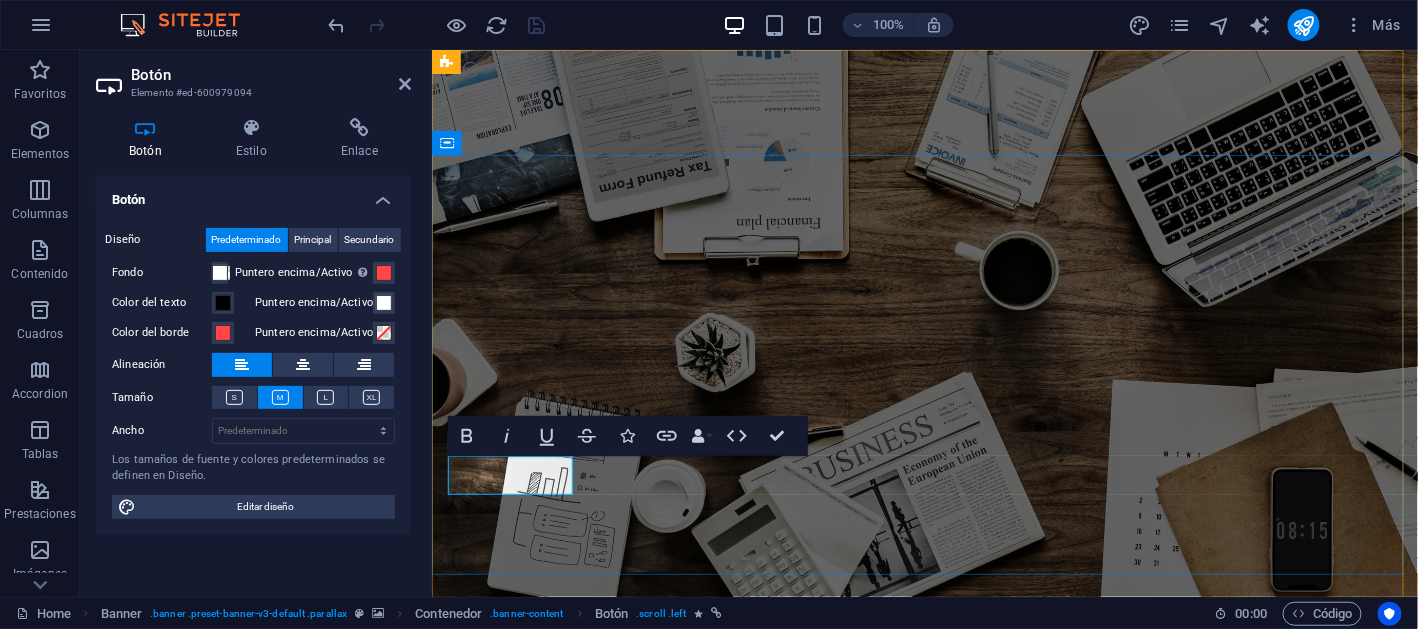 type 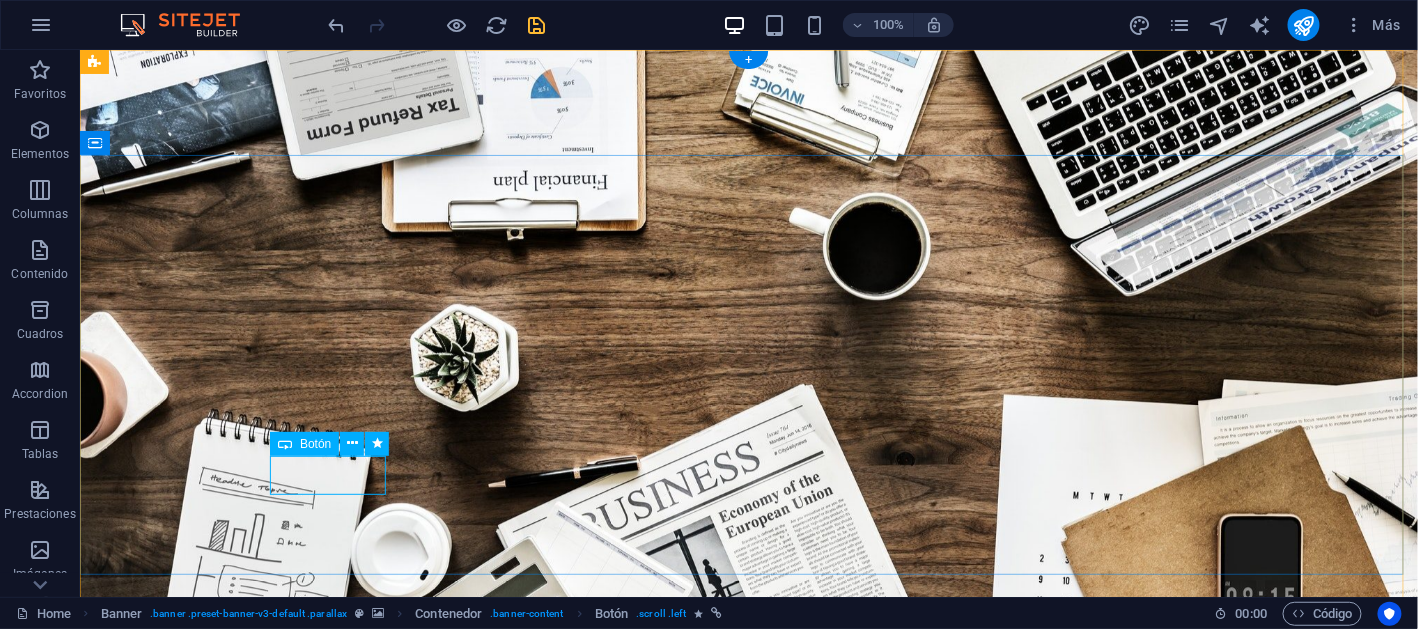 click on "SABER MÁS" at bounding box center (748, 1082) 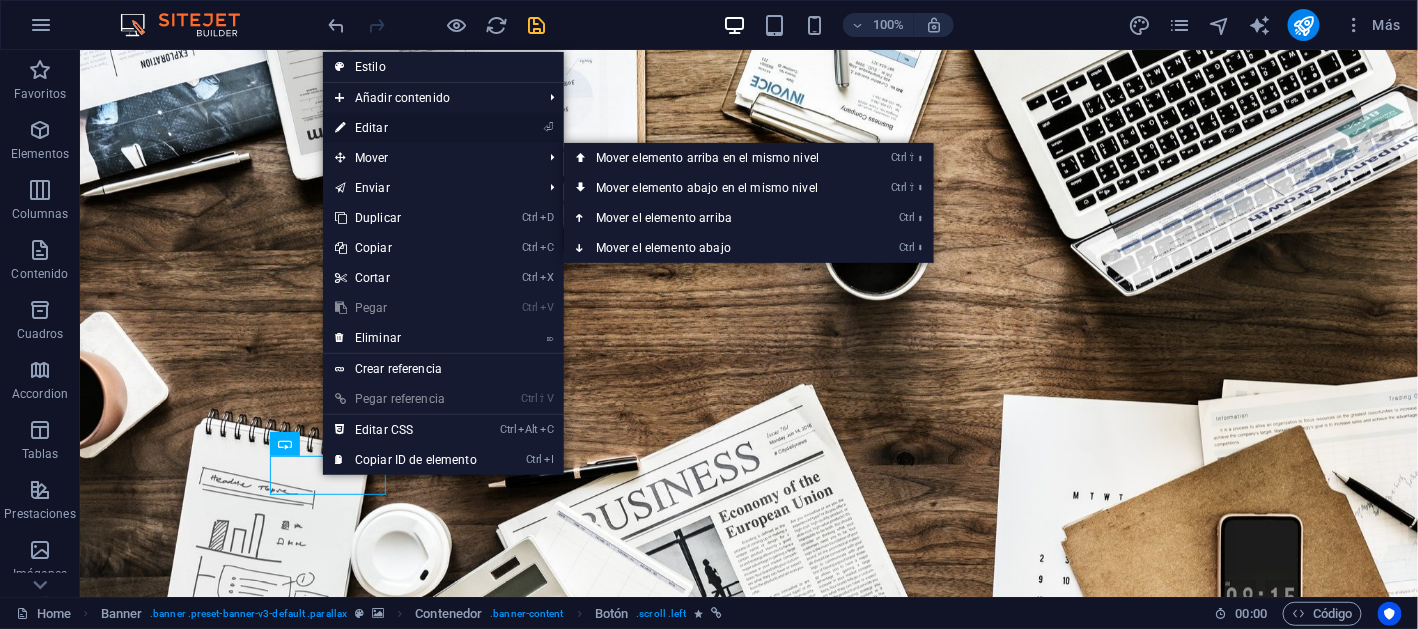 click on "⏎  Editar" at bounding box center [406, 128] 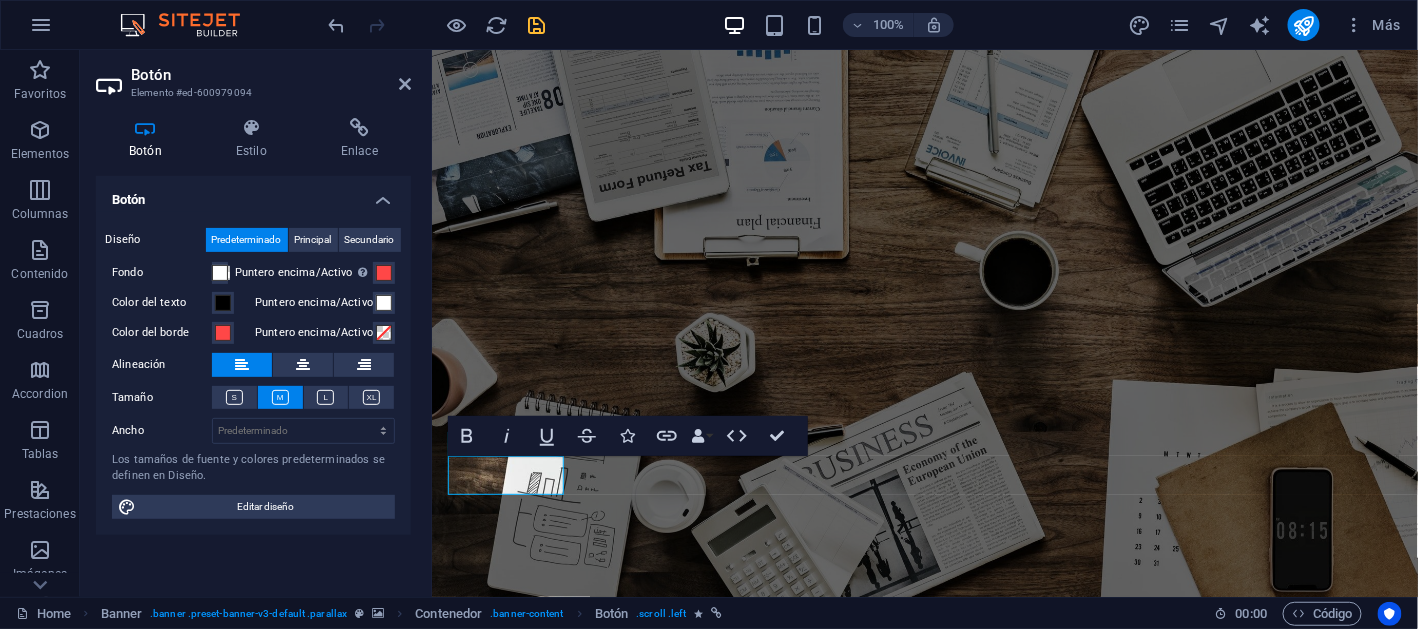 type 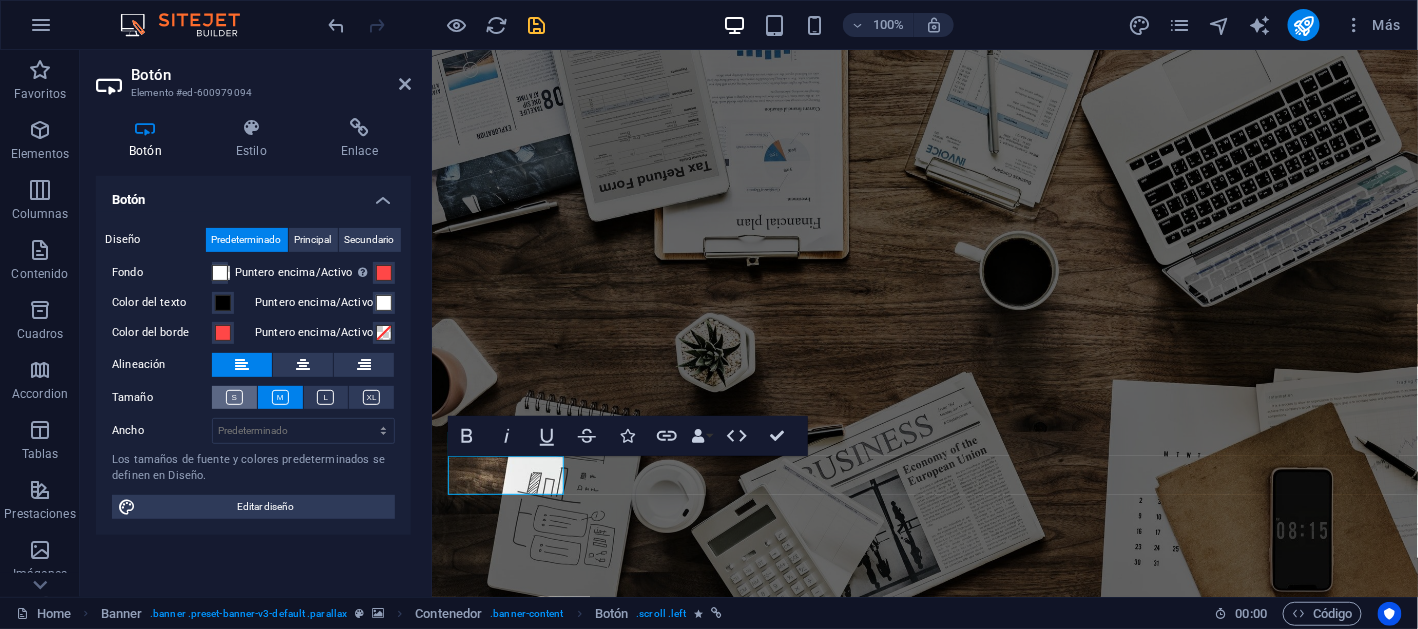 click at bounding box center (234, 397) 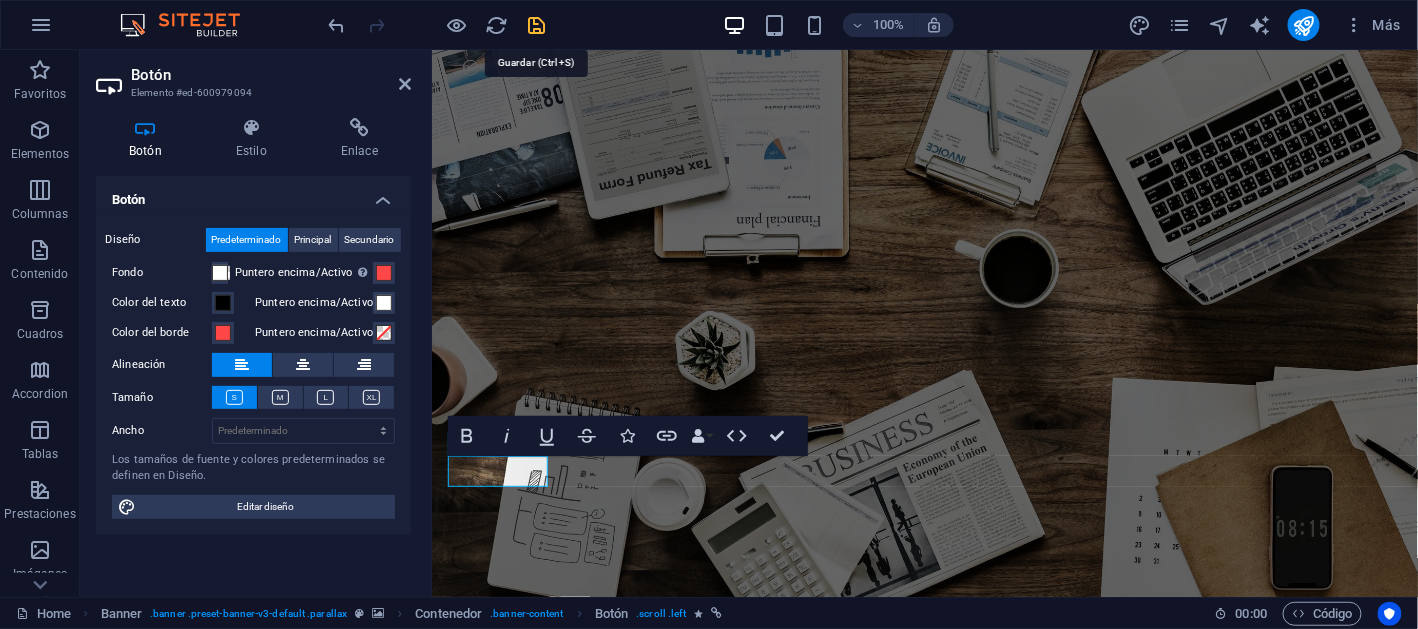 click at bounding box center [537, 25] 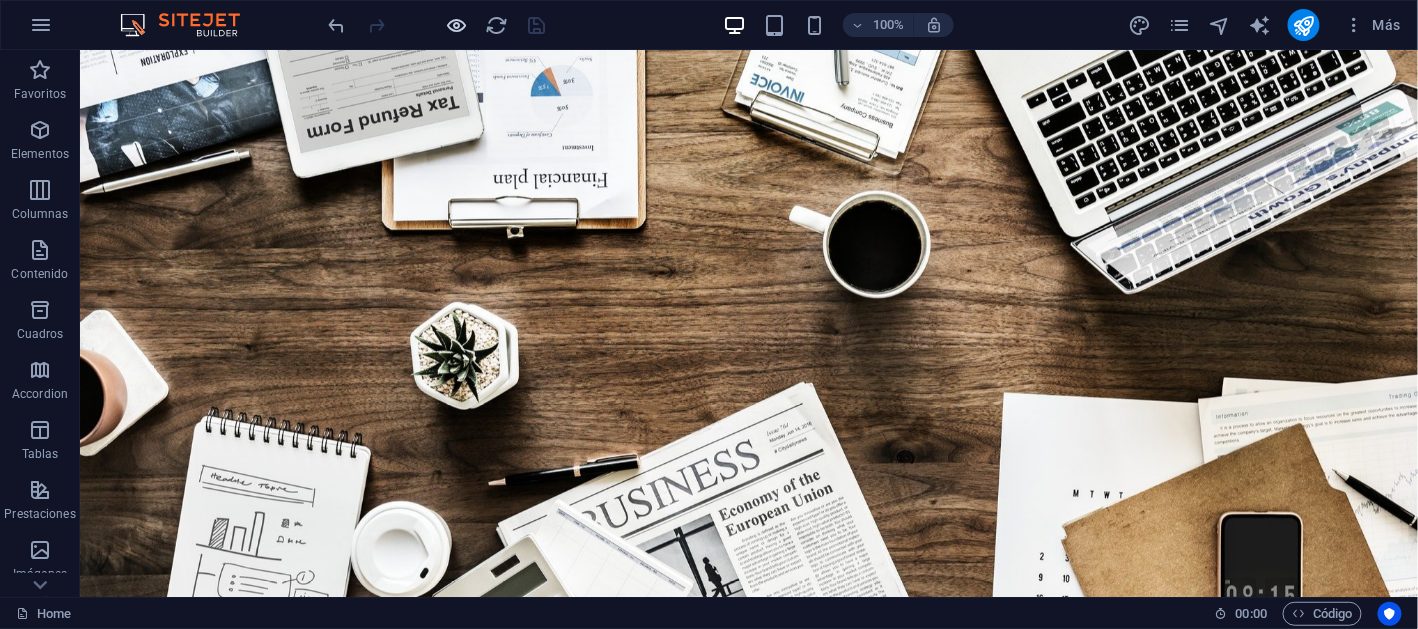 click at bounding box center (457, 25) 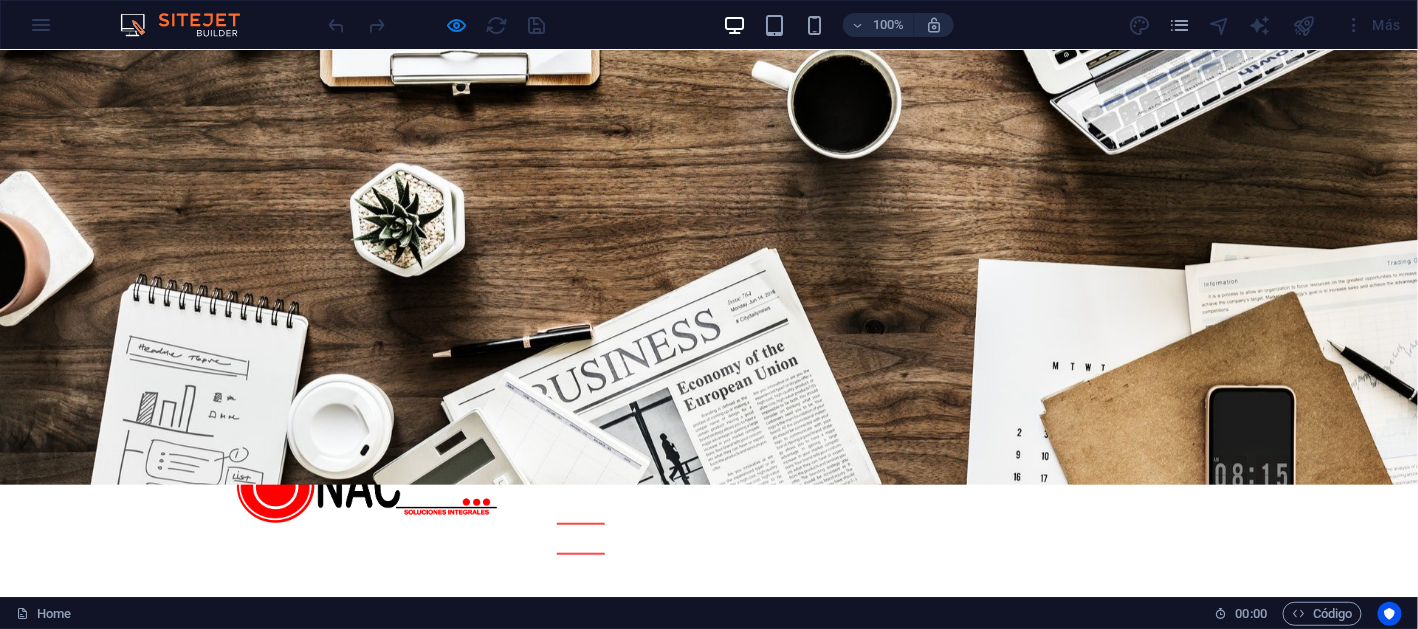 scroll, scrollTop: 200, scrollLeft: 0, axis: vertical 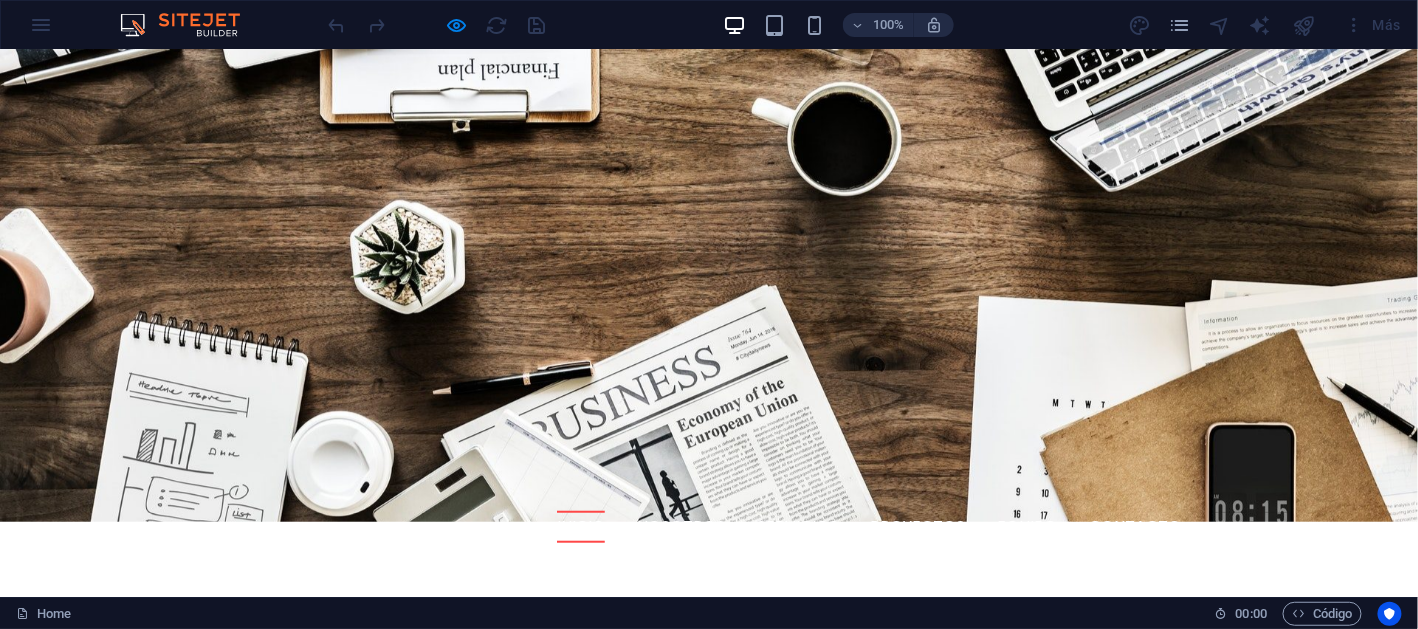 click on "saber más" at bounding box center (286, 874) 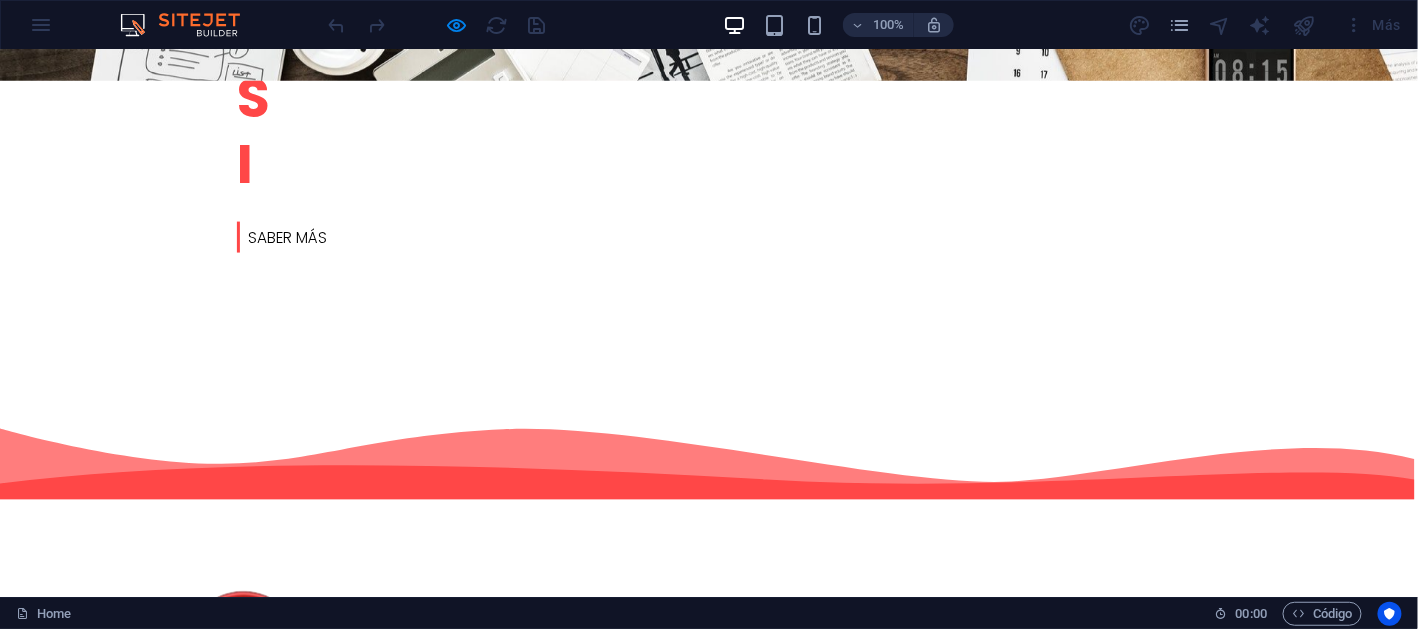 scroll, scrollTop: 916, scrollLeft: 0, axis: vertical 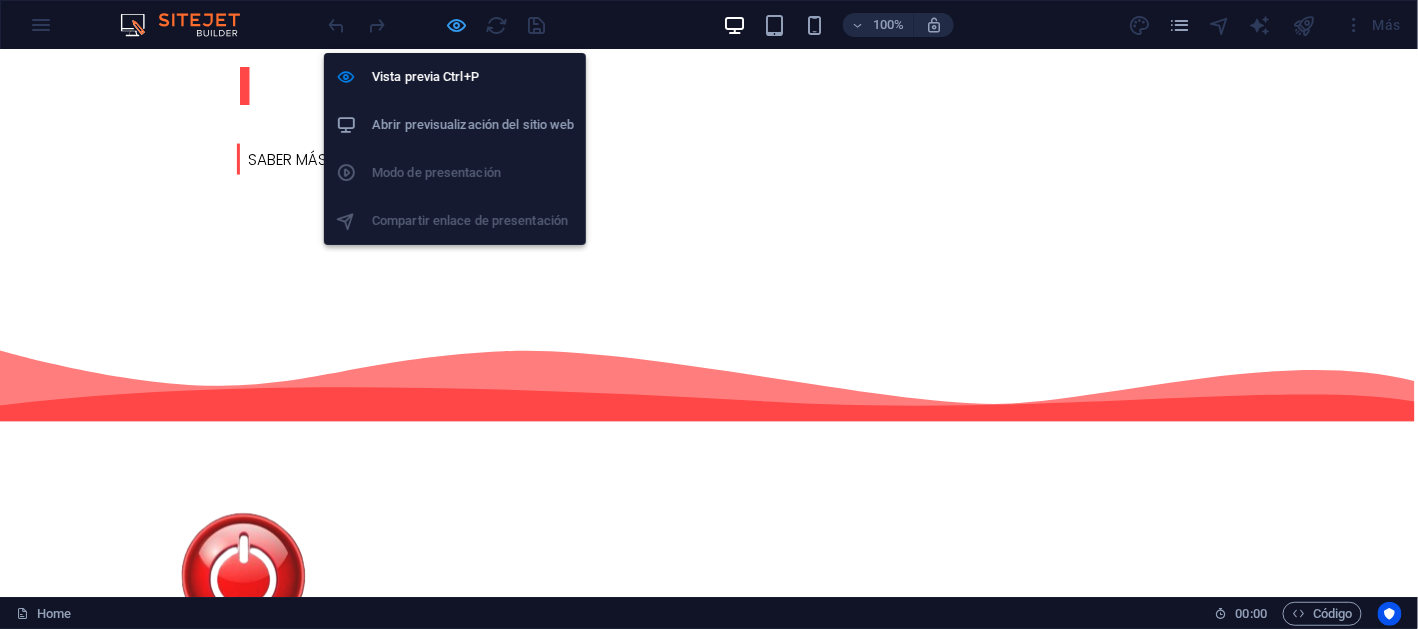 click at bounding box center [457, 25] 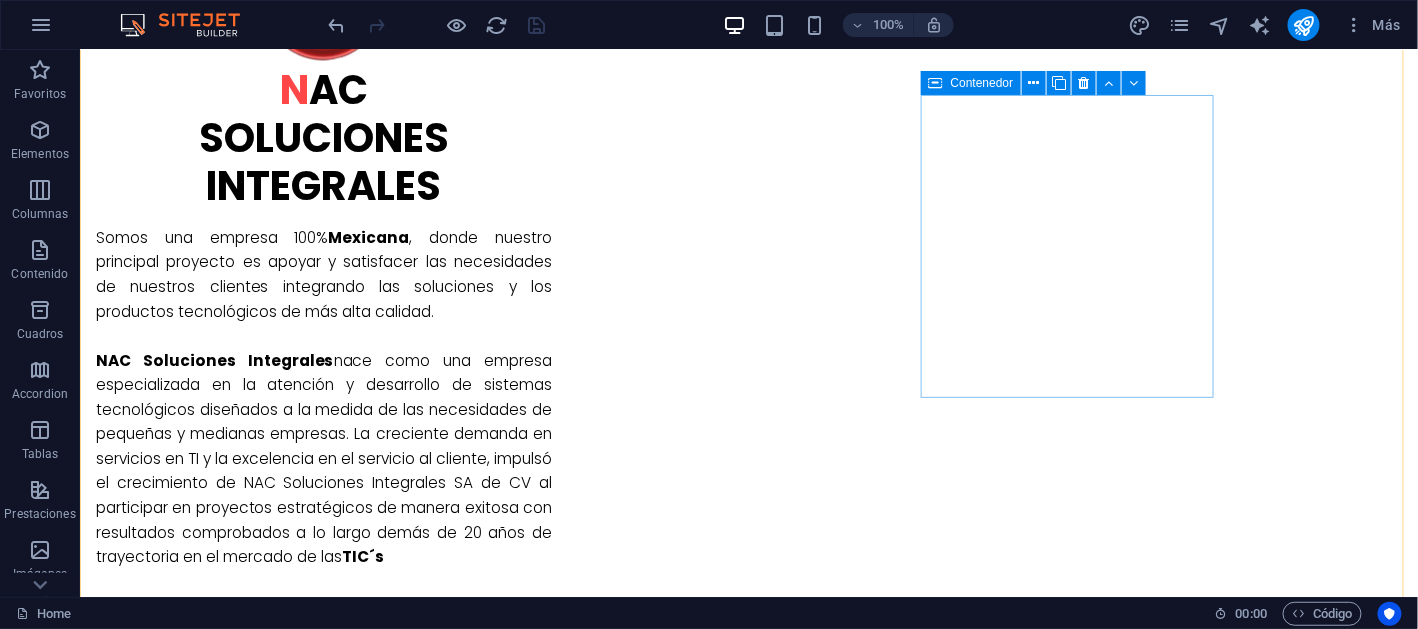 scroll, scrollTop: 1521, scrollLeft: 0, axis: vertical 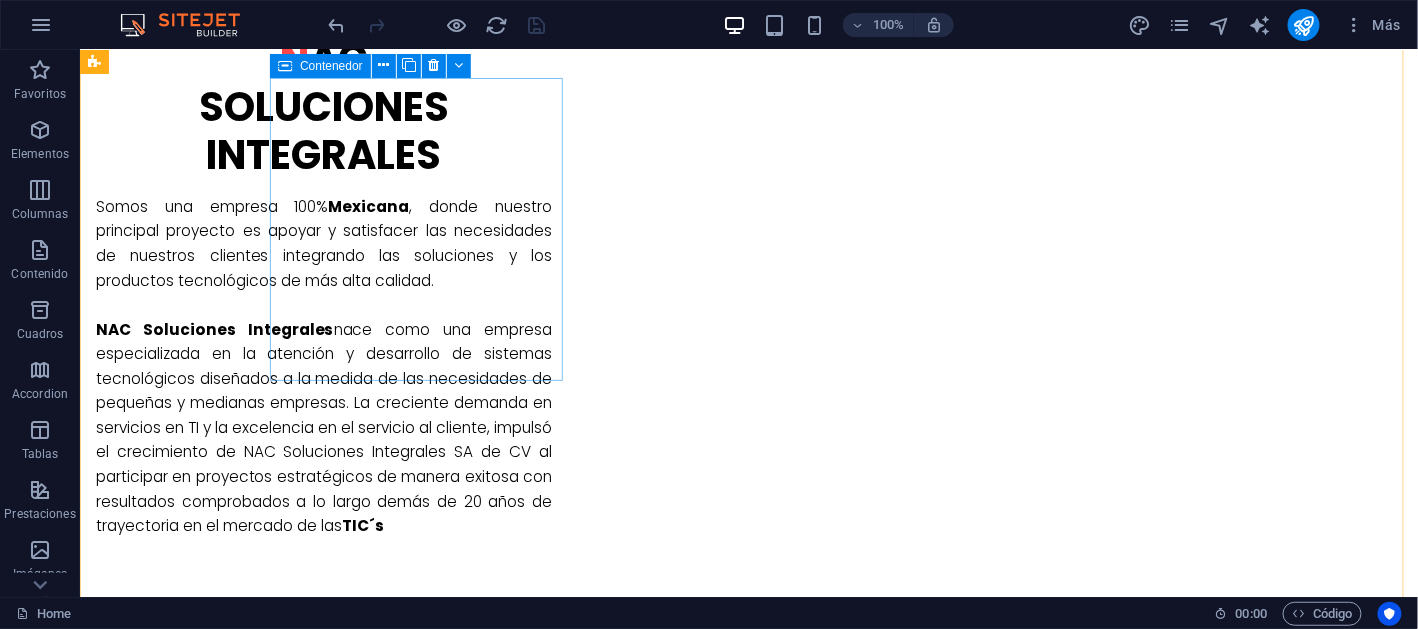 click on "servicios administrados en cómputo Lorem ipsum dolor sit amet, consectetur adipisicing elit. Veritatis, dolorem!" at bounding box center (567, 1525) 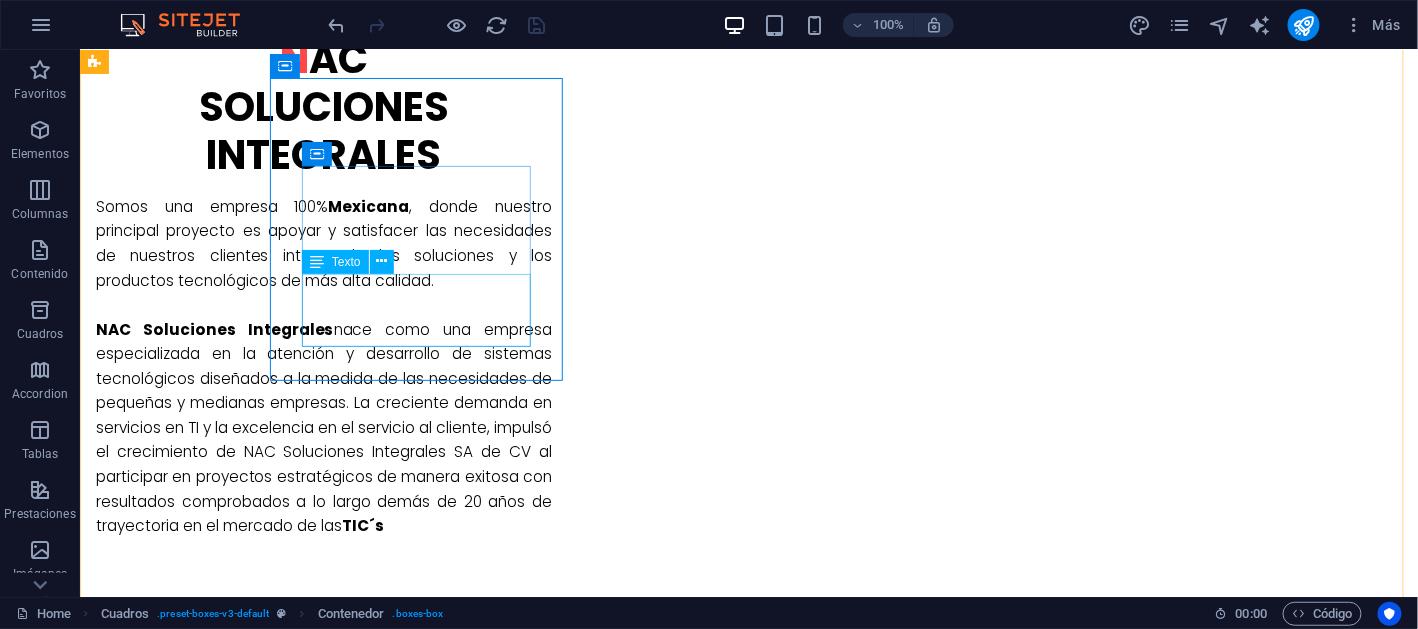 click on "Lorem ipsum dolor sit amet, consectetur adipisicing elit. Veritatis, dolorem!" at bounding box center (567, 1570) 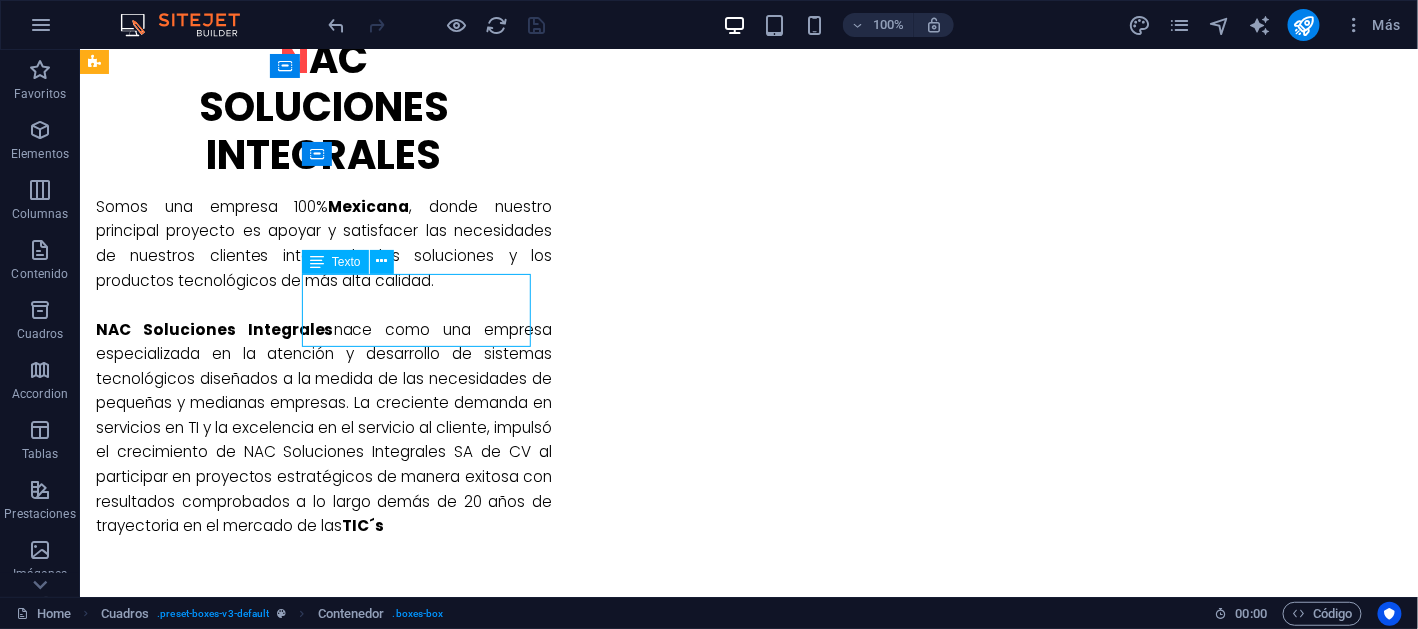 click on "Lorem ipsum dolor sit amet, consectetur adipisicing elit. Veritatis, dolorem!" at bounding box center (567, 1570) 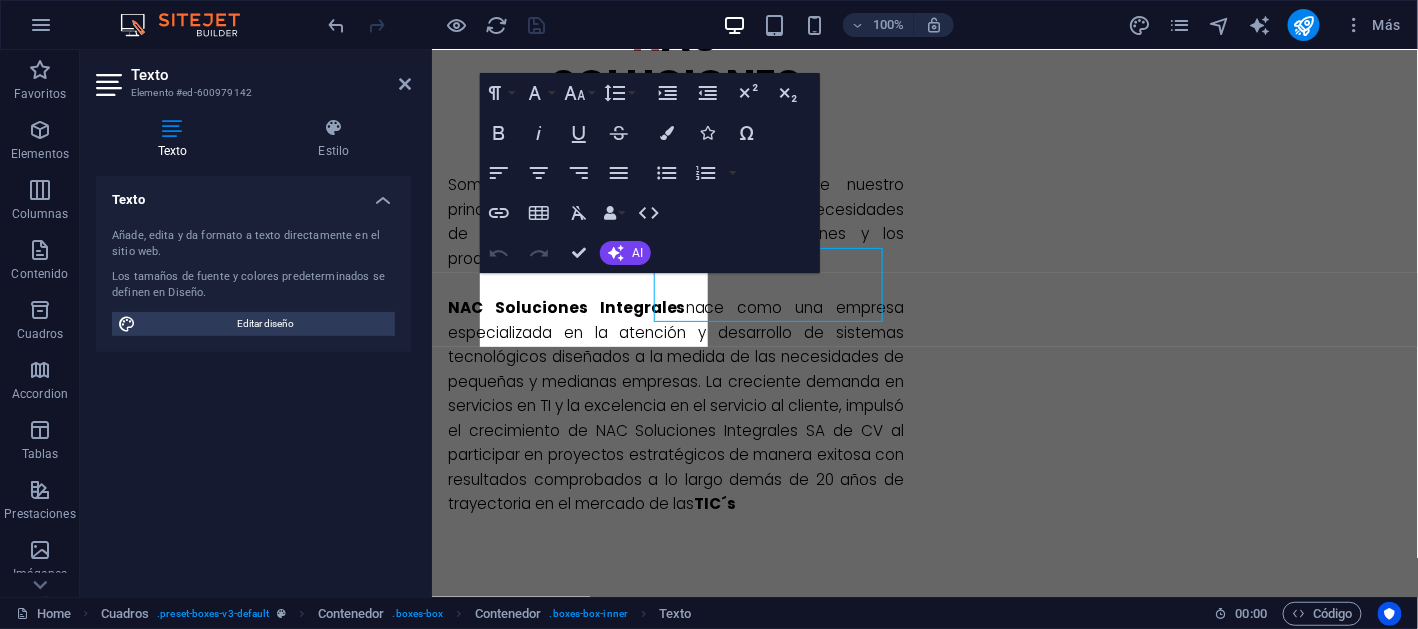 scroll, scrollTop: 1546, scrollLeft: 0, axis: vertical 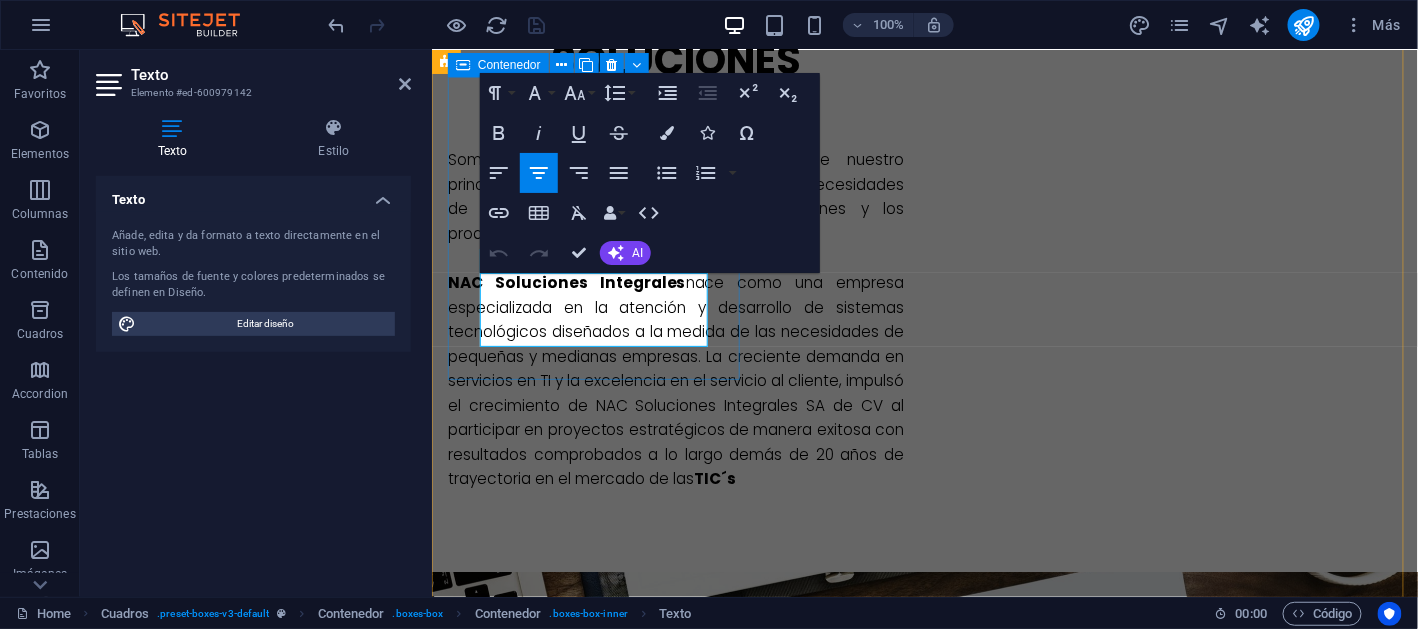 drag, startPoint x: 665, startPoint y: 333, endPoint x: 471, endPoint y: 295, distance: 197.68661 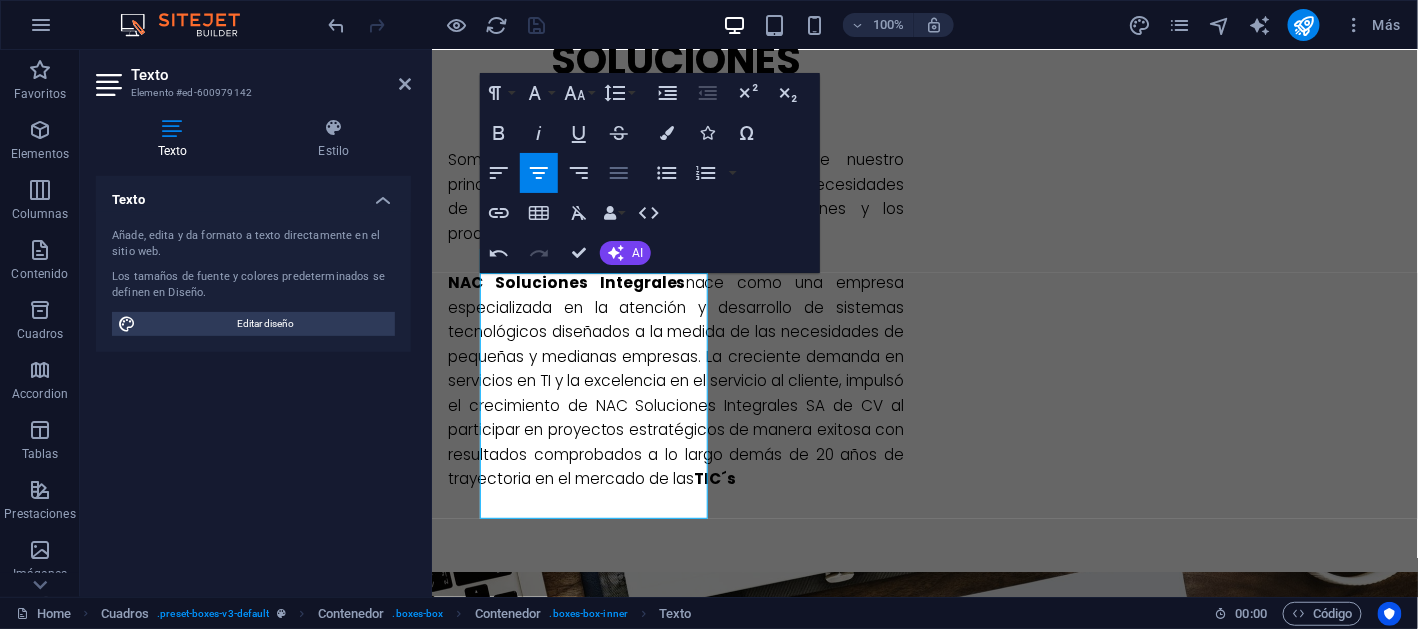 click 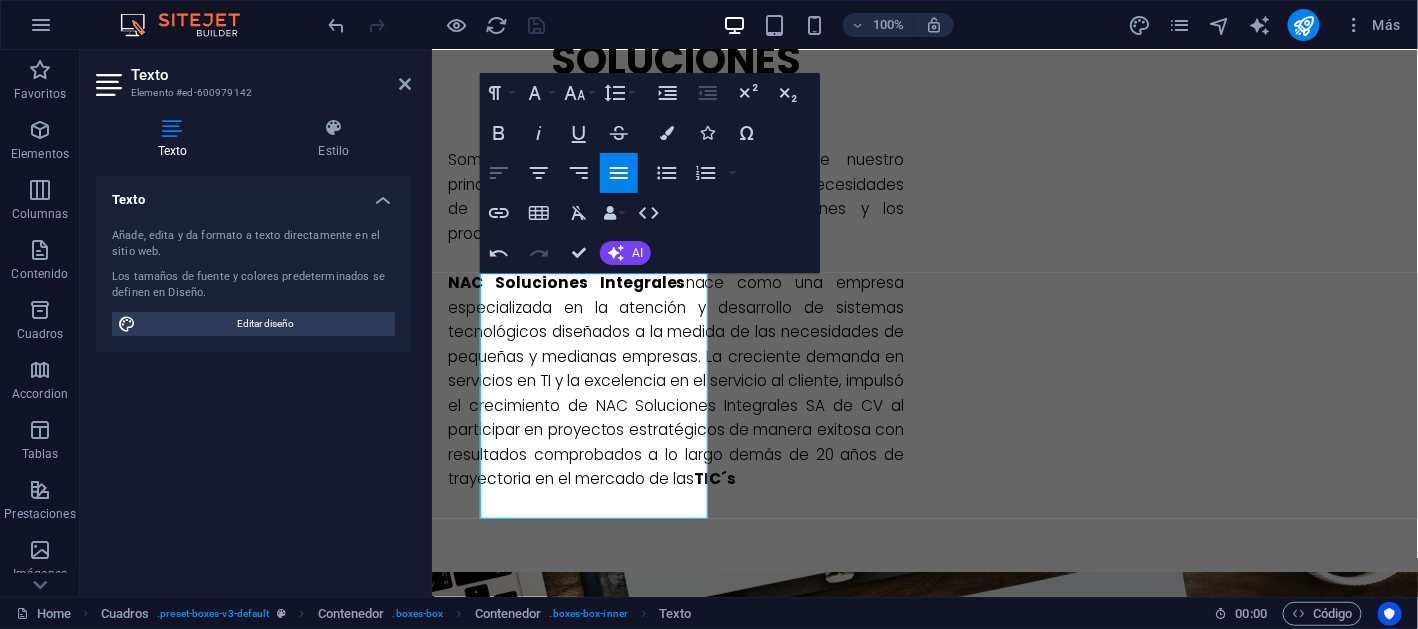click 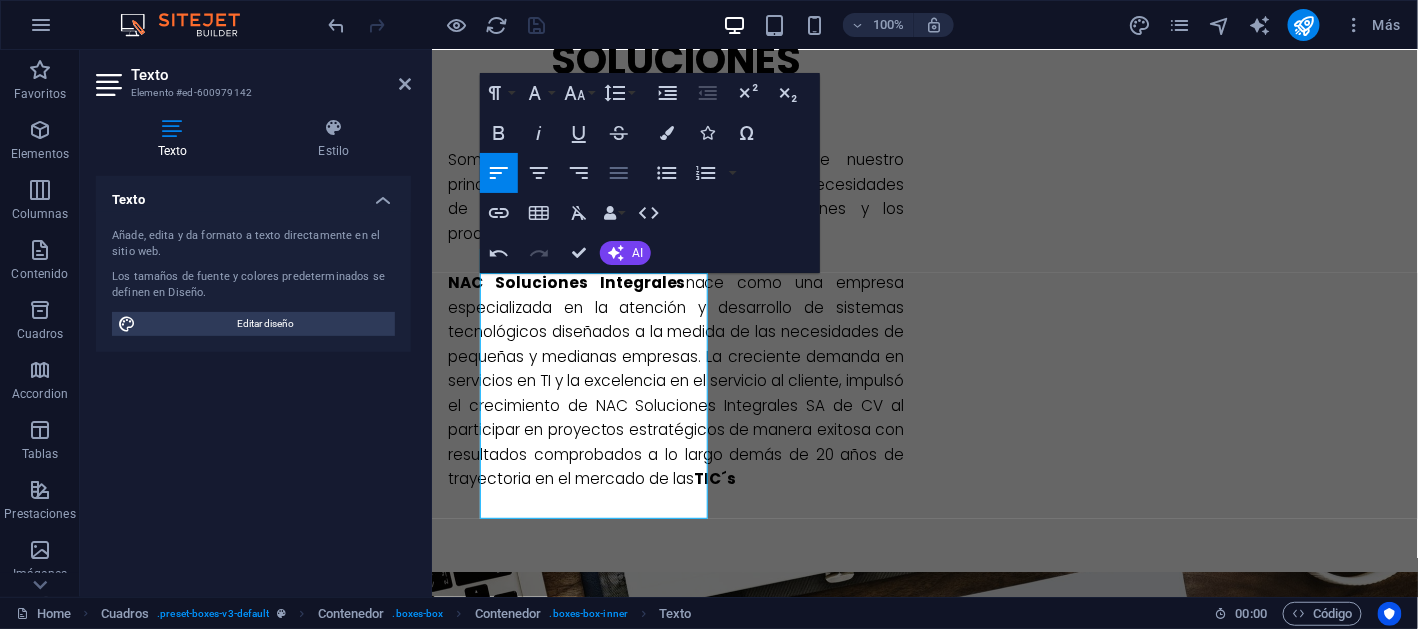 click 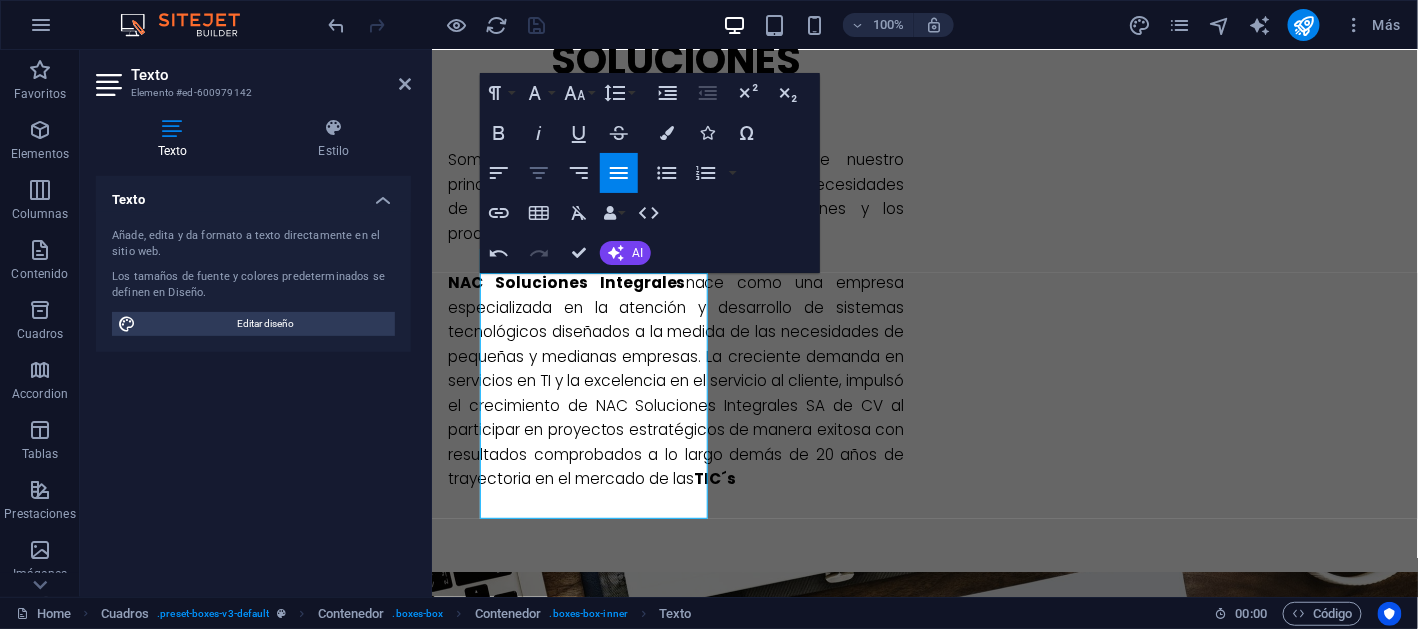 click 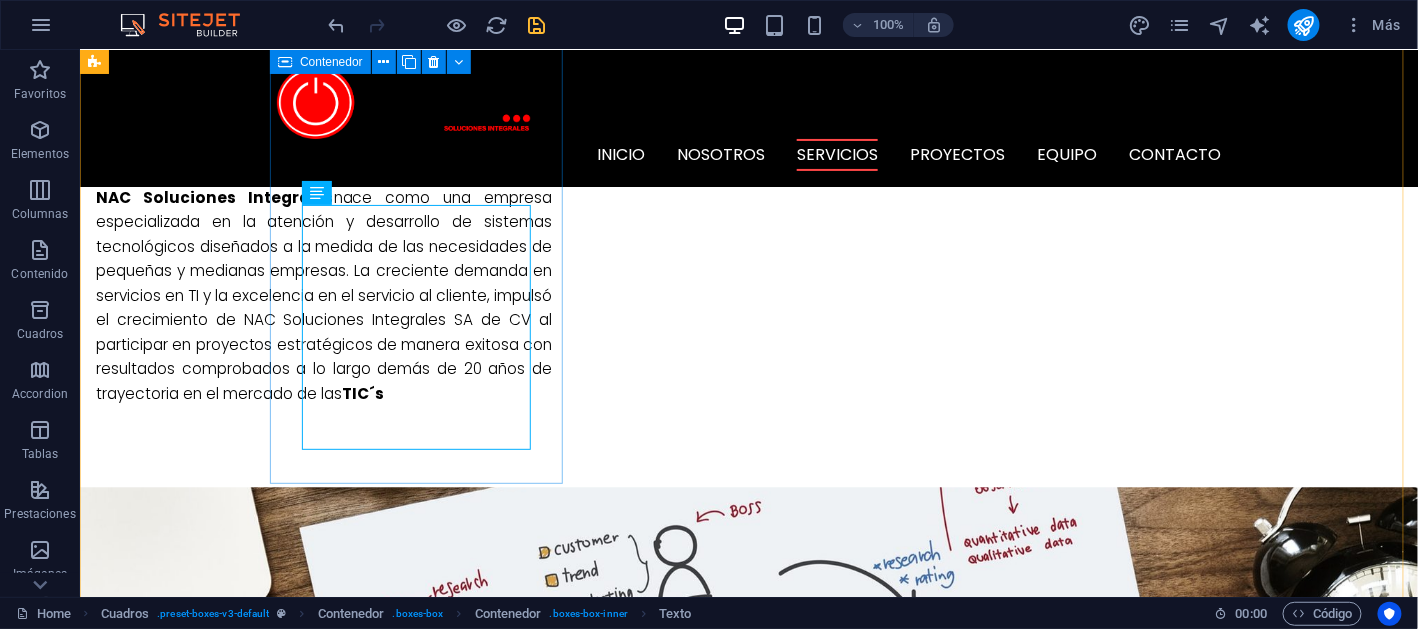 scroll, scrollTop: 1521, scrollLeft: 0, axis: vertical 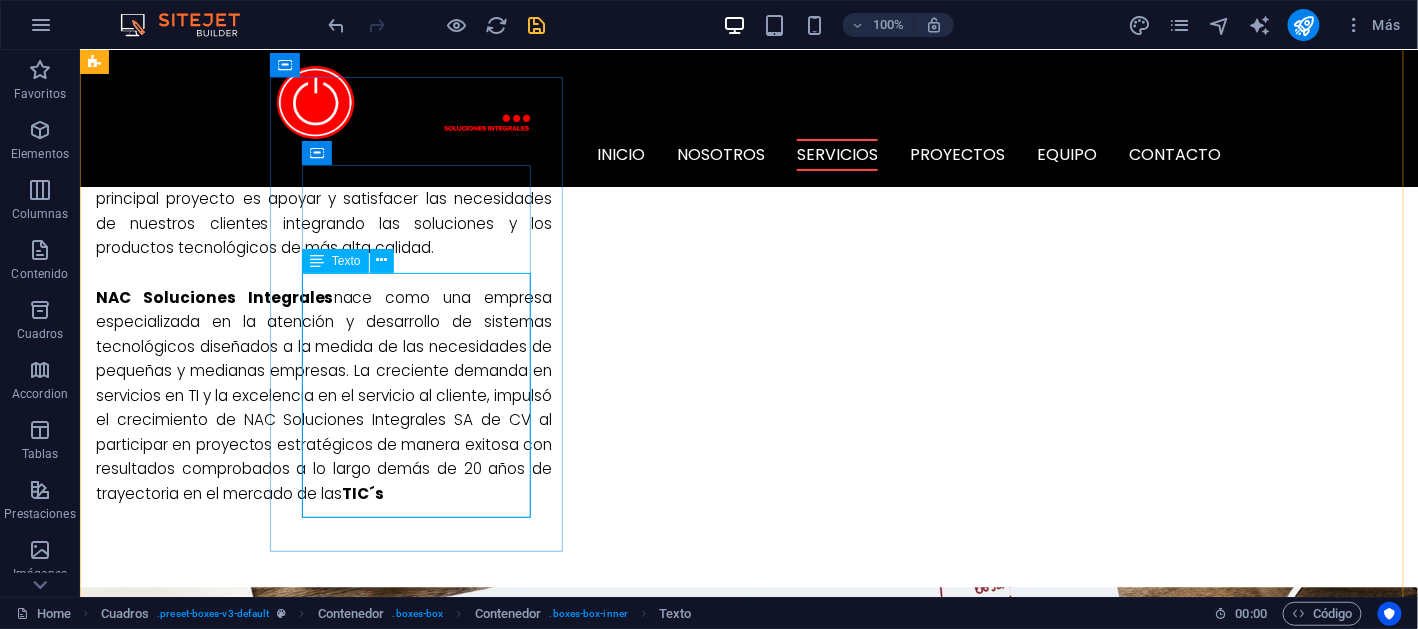 click on "Texto" at bounding box center (346, 261) 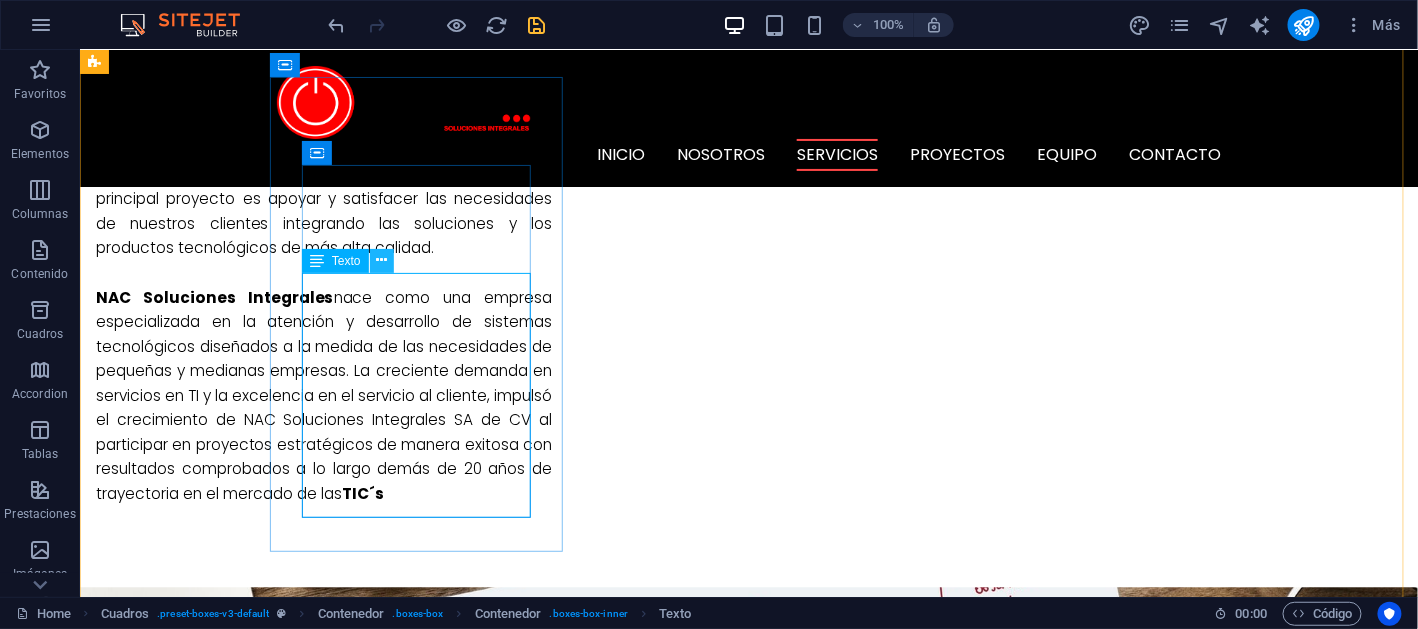 click at bounding box center [381, 260] 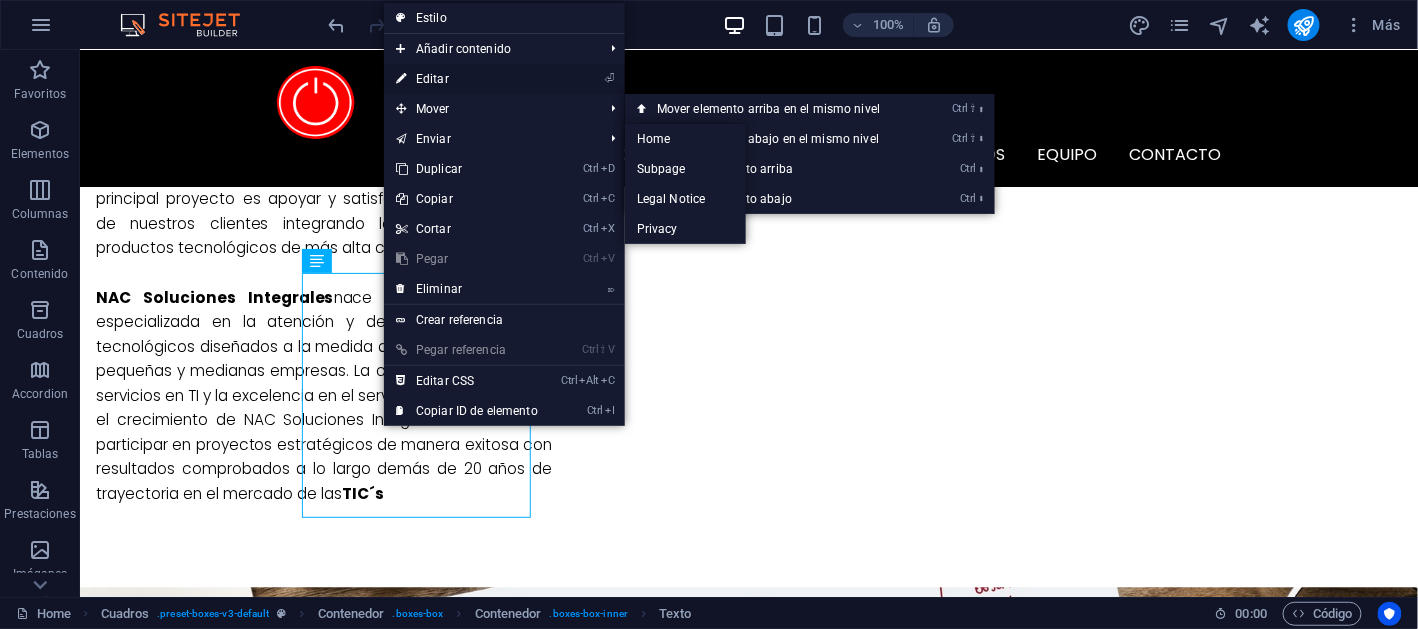 click on "⏎  Editar" at bounding box center (467, 79) 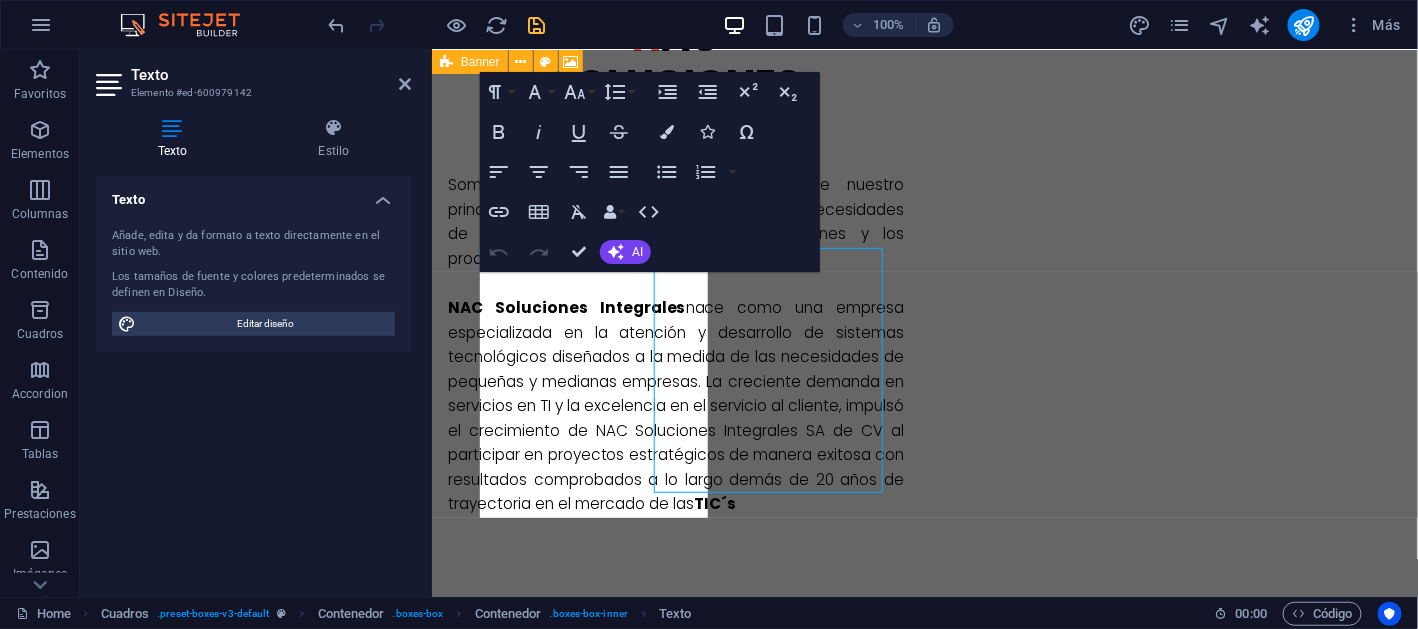 scroll, scrollTop: 1547, scrollLeft: 0, axis: vertical 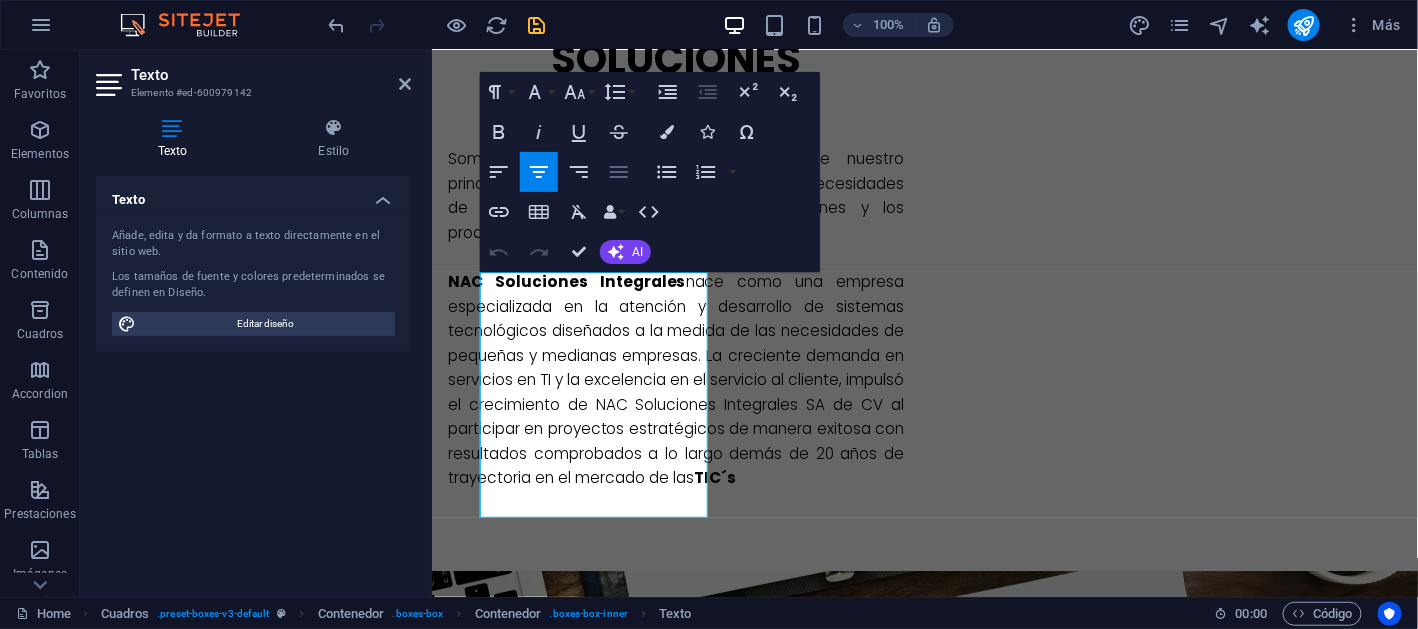 click 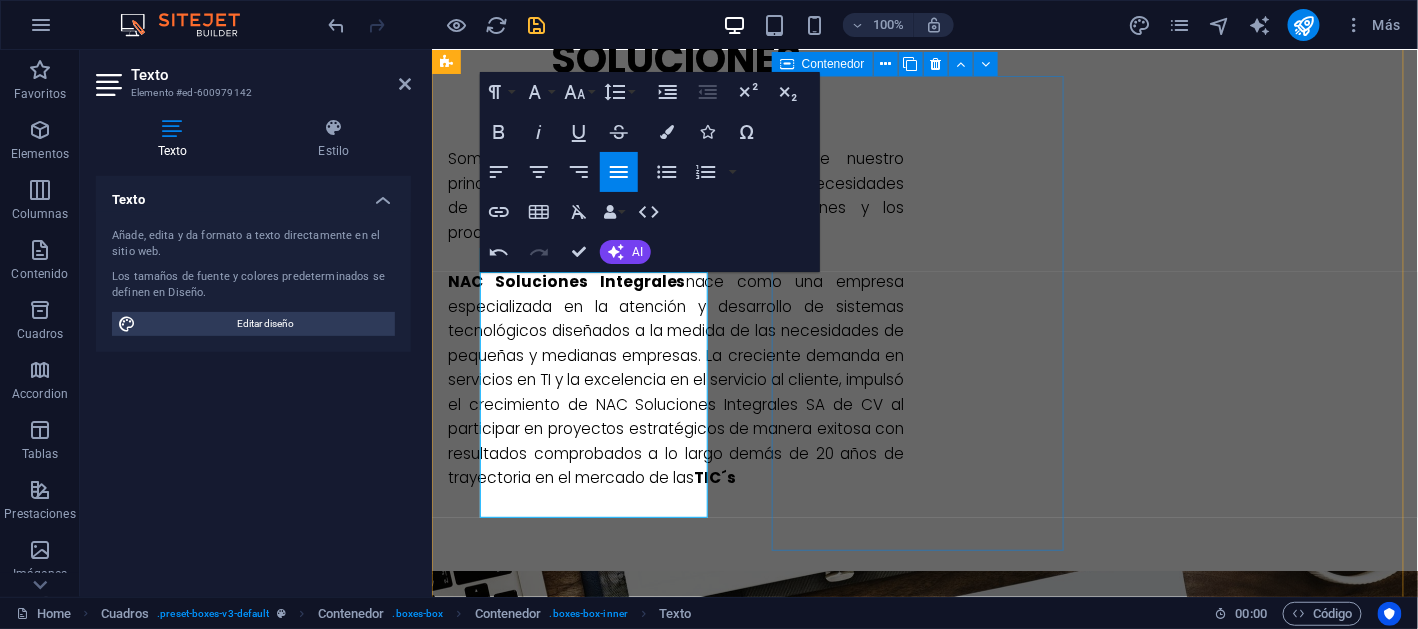 click on "servicios administrados de impresión Lorem ipsum dolor sit amet, consectetur adipisicing elit. Veritatis, dolorem!" at bounding box center [919, 1725] 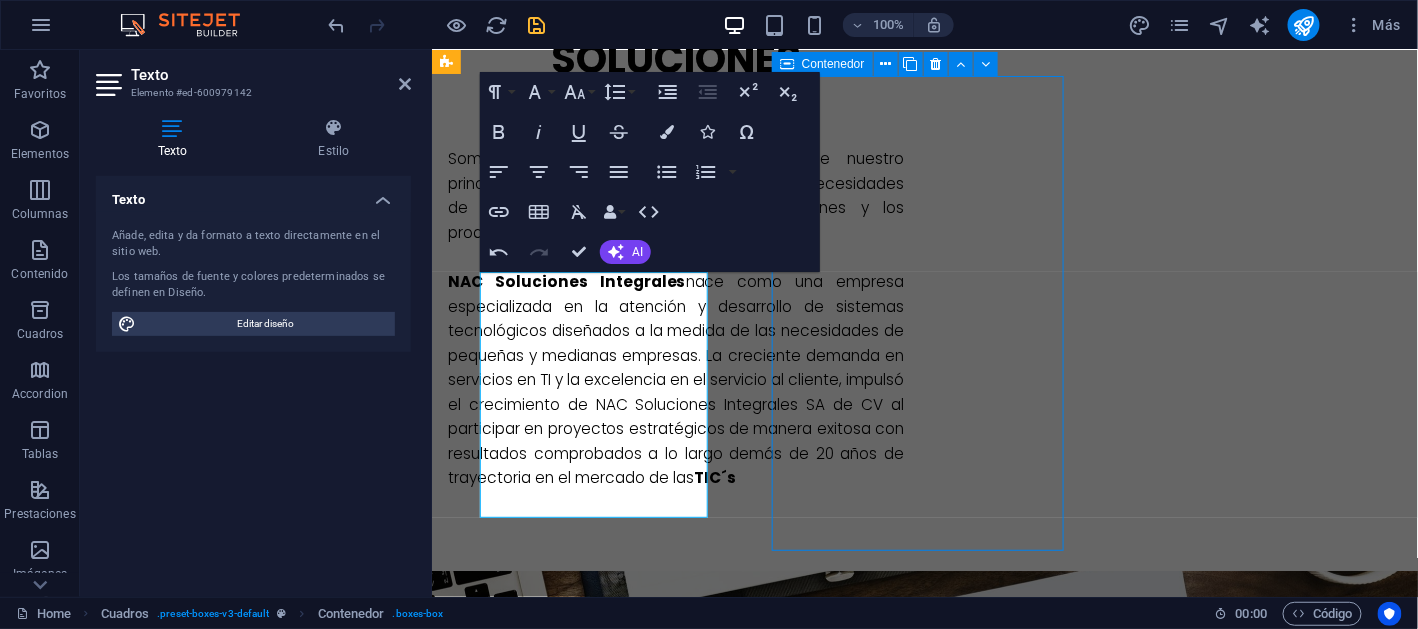 scroll, scrollTop: 1521, scrollLeft: 0, axis: vertical 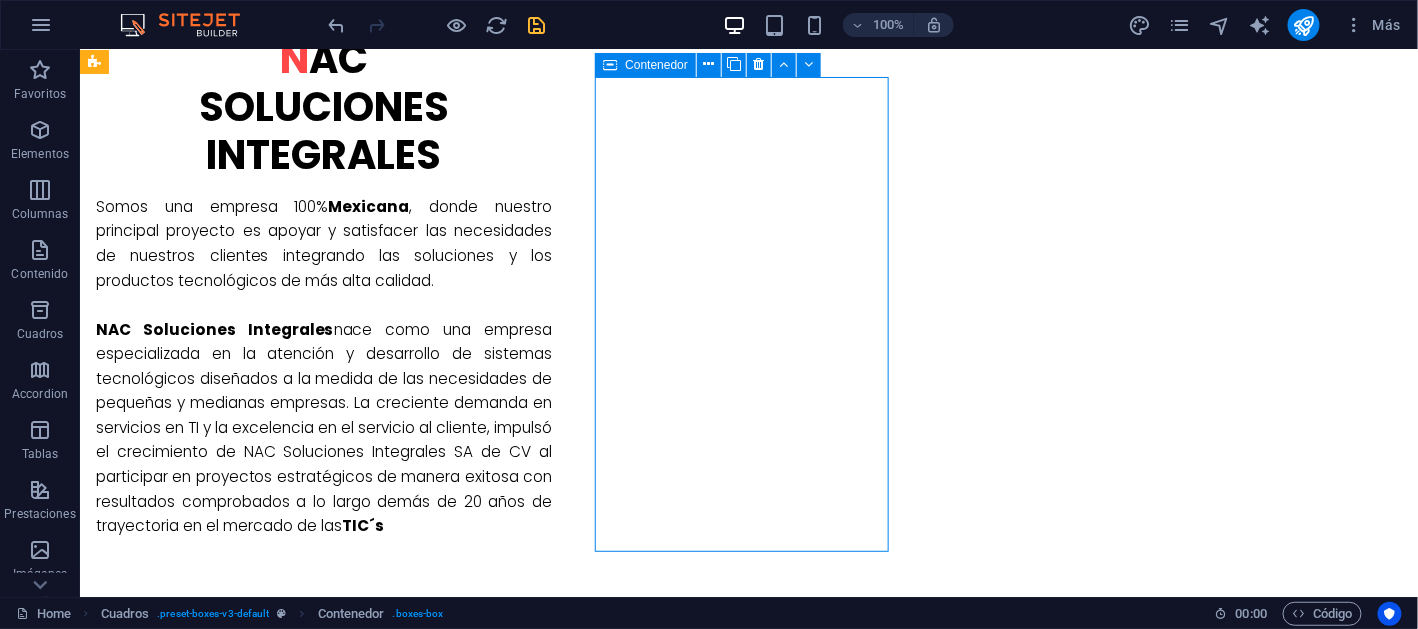 click on "servicios administrados de impresión Lorem ipsum dolor sit amet, consectetur adipisicing elit. Veritatis, dolorem!" at bounding box center [567, 1772] 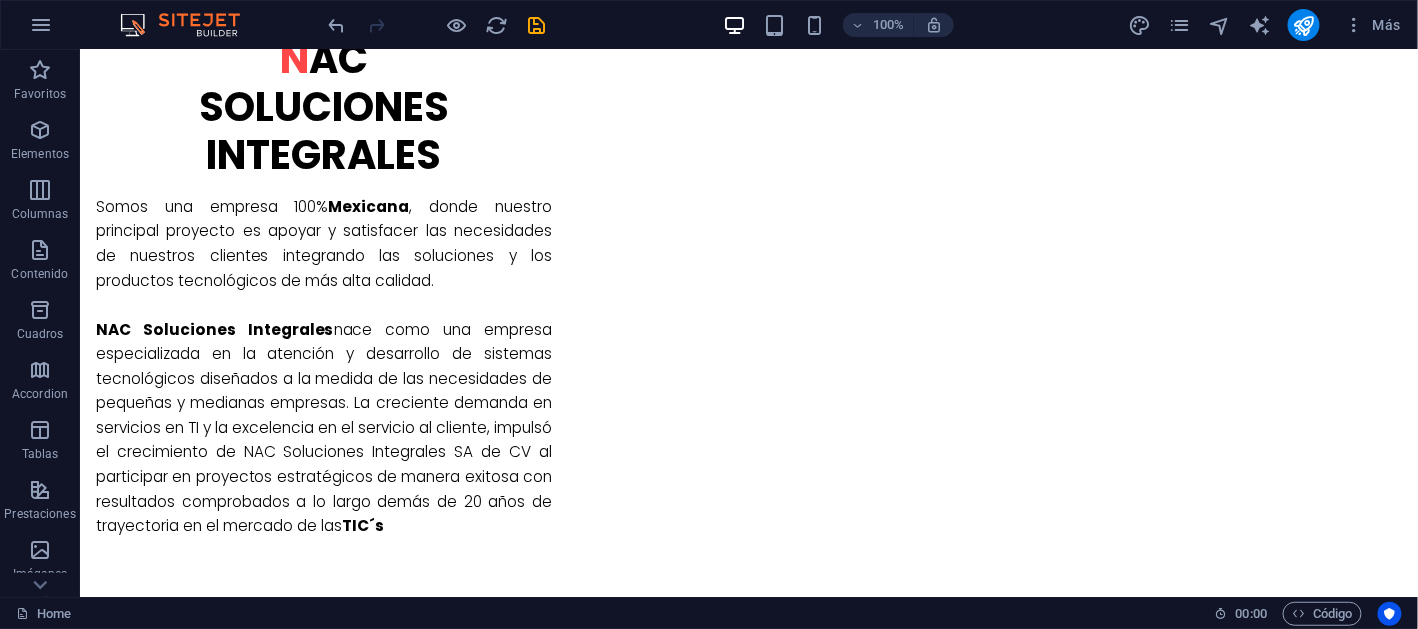 click at bounding box center (537, 25) 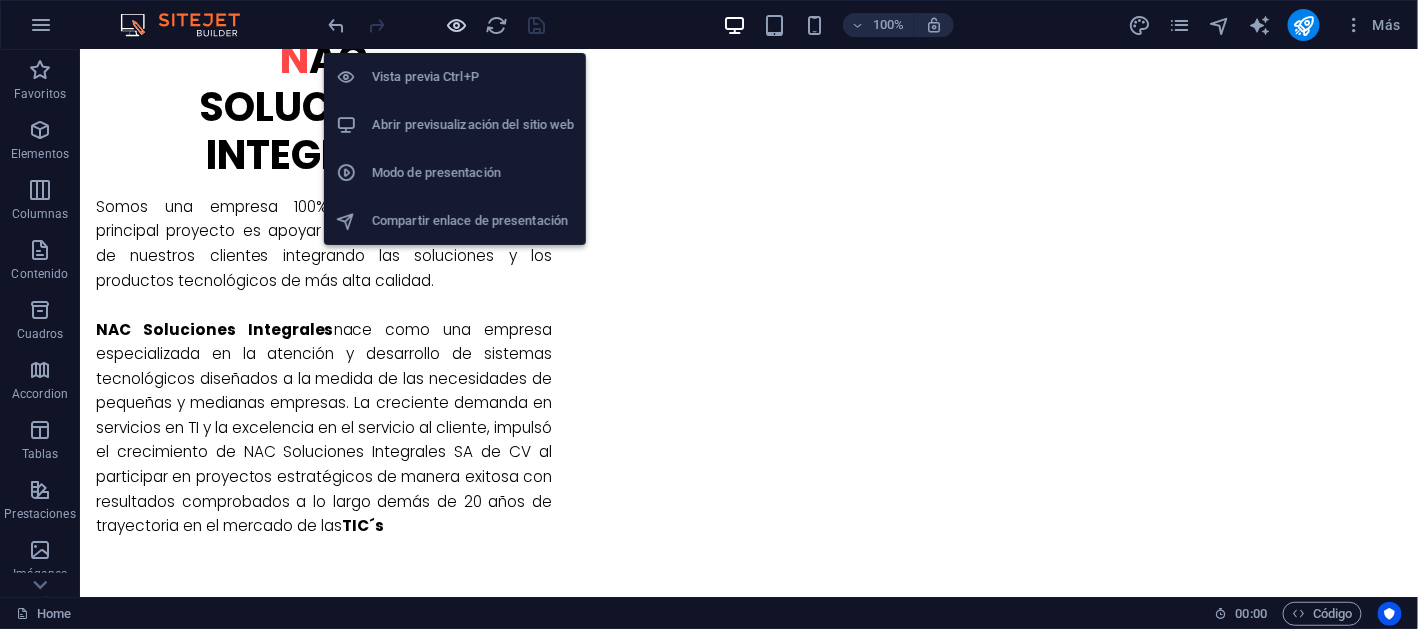 click at bounding box center (457, 25) 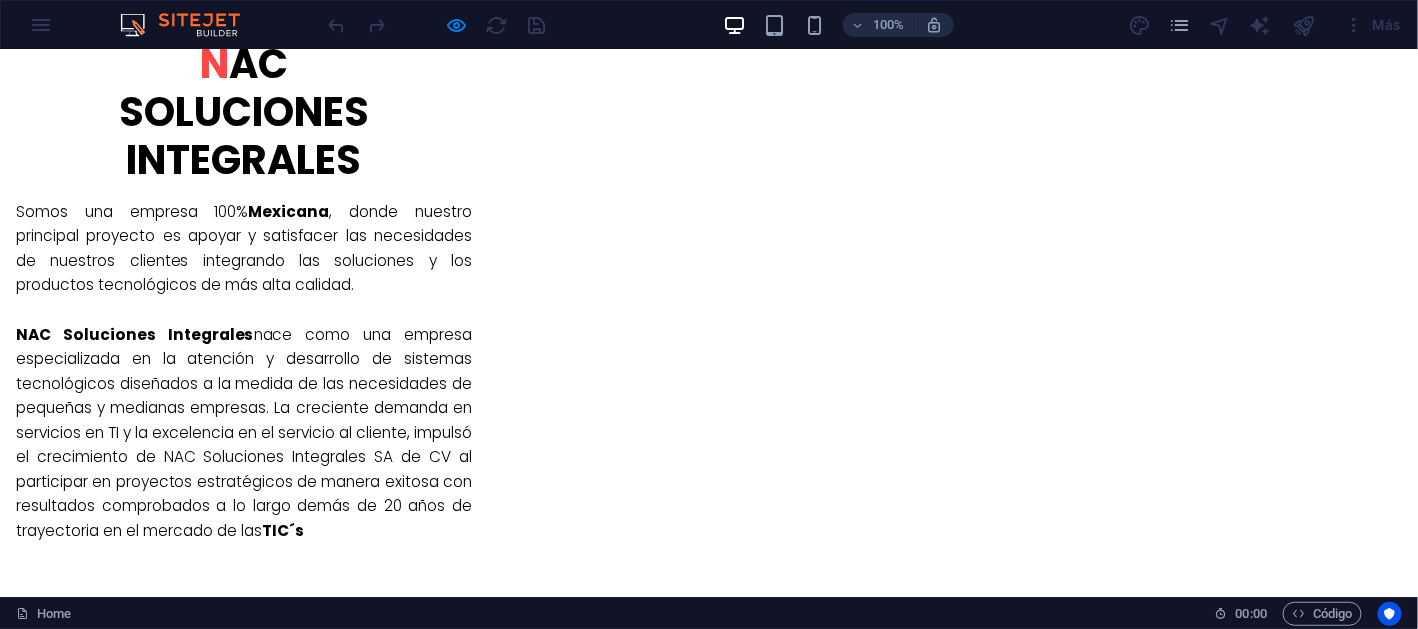 scroll, scrollTop: 1621, scrollLeft: 0, axis: vertical 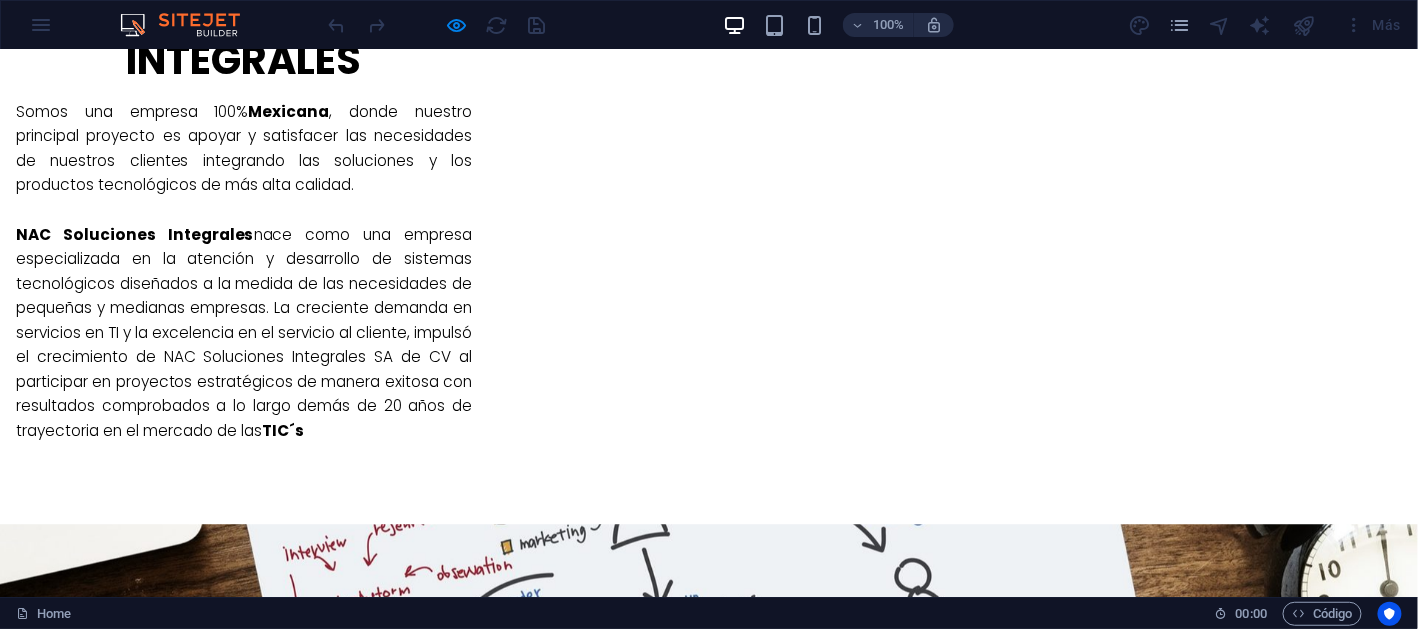 click on "Lorem ipsum dolor sit amet, consectetur adipisicing elit. Veritatis, dolorem!" at bounding box center (488, 1722) 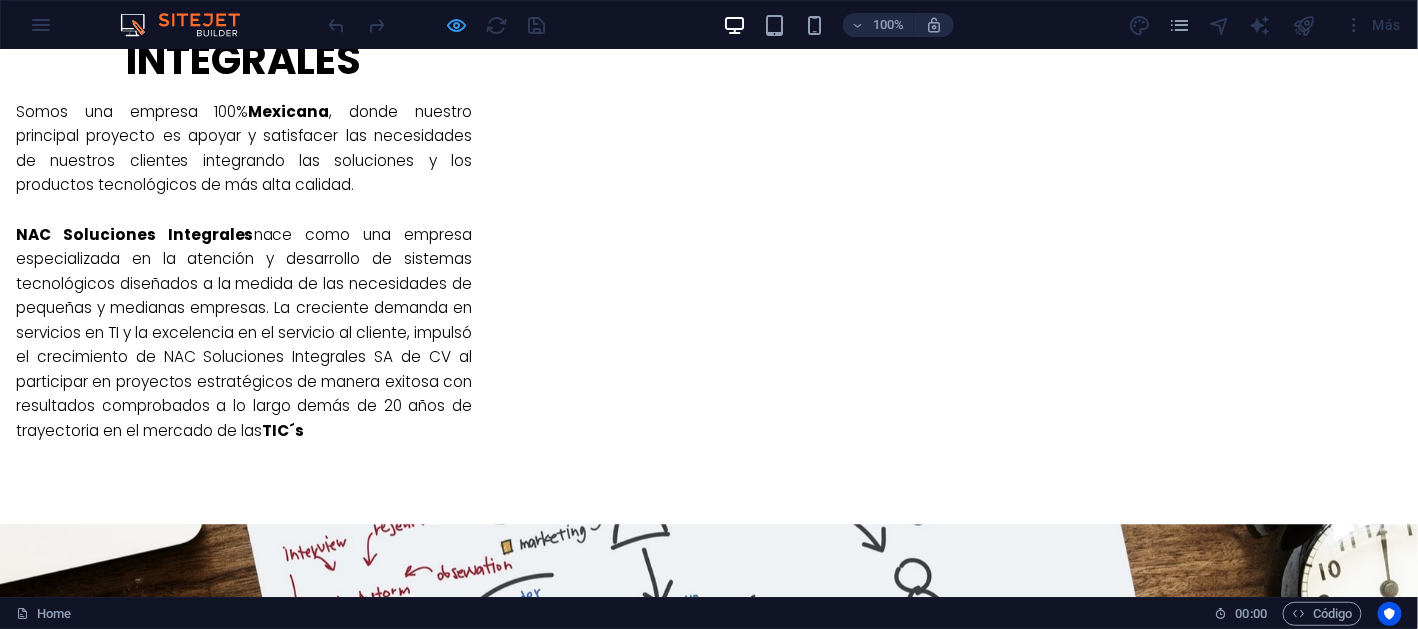 click at bounding box center (457, 25) 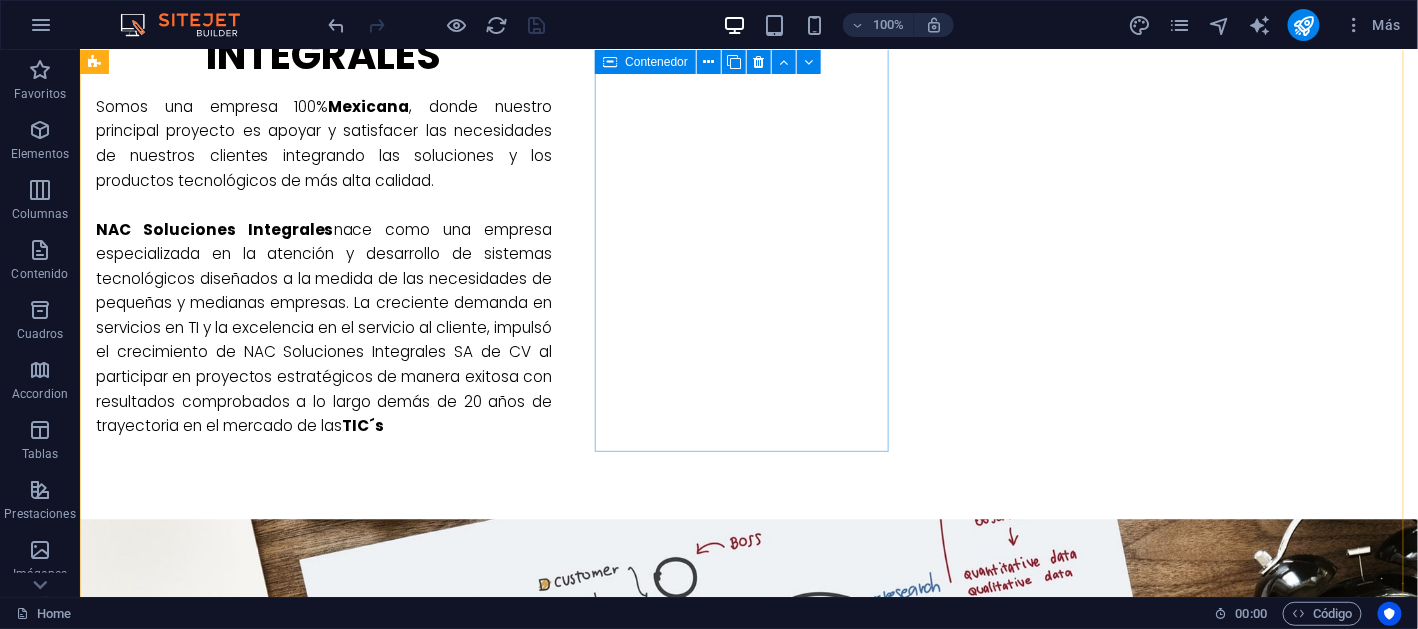 click on "servicios administrados de impresión Lorem ipsum dolor sit amet, consectetur adipisicing elit. Veritatis, dolorem!" at bounding box center (567, 1672) 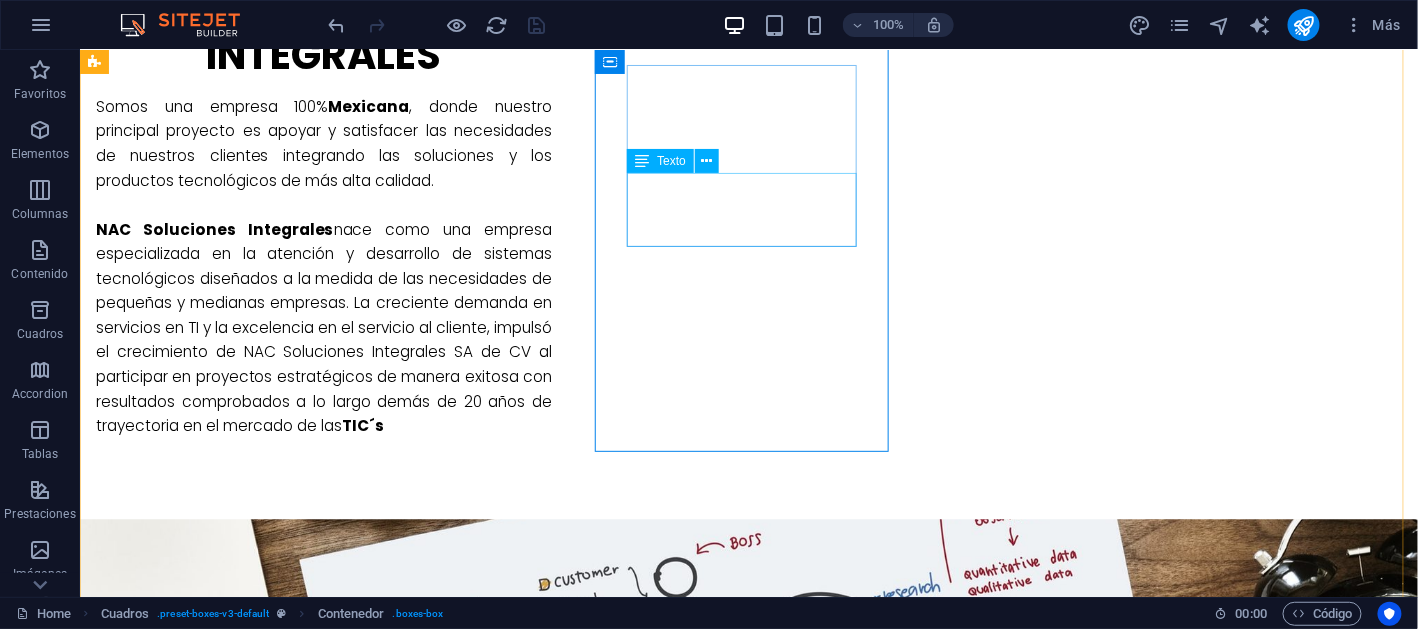 click on "Lorem ipsum dolor sit amet, consectetur adipisicing elit. Veritatis, dolorem!" at bounding box center [567, 1717] 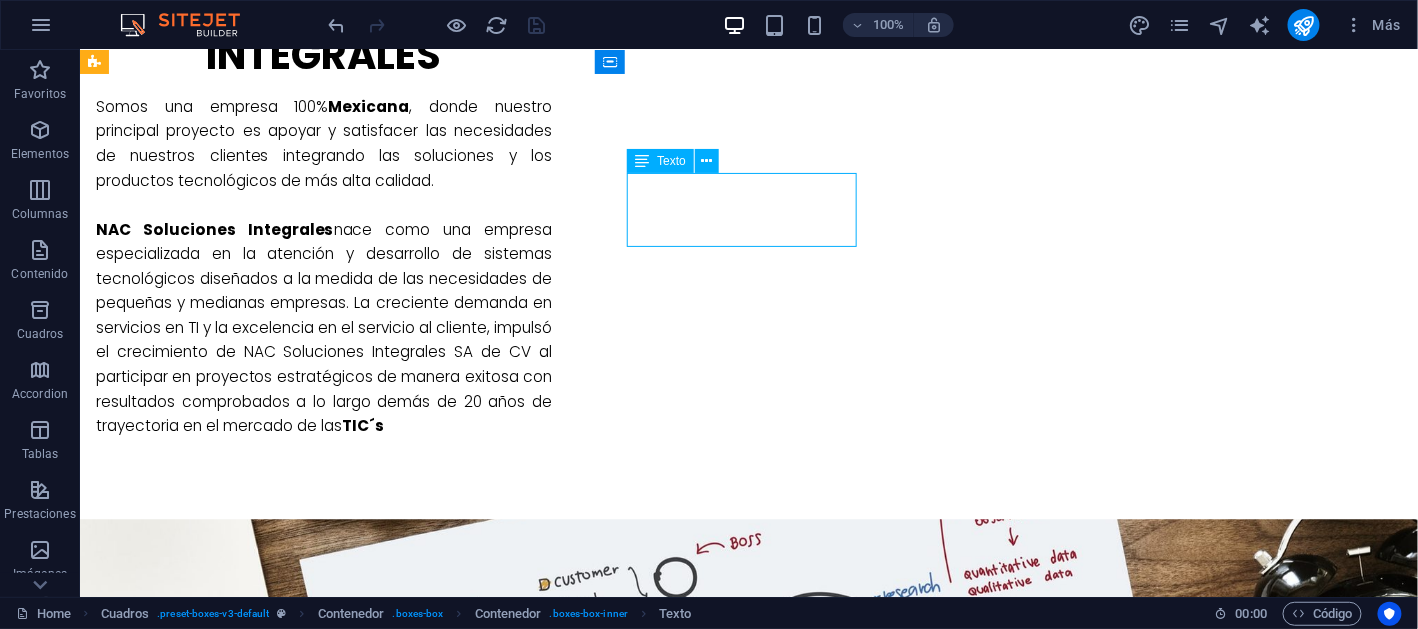 click on "Lorem ipsum dolor sit amet, consectetur adipisicing elit. Veritatis, dolorem!" at bounding box center [567, 1717] 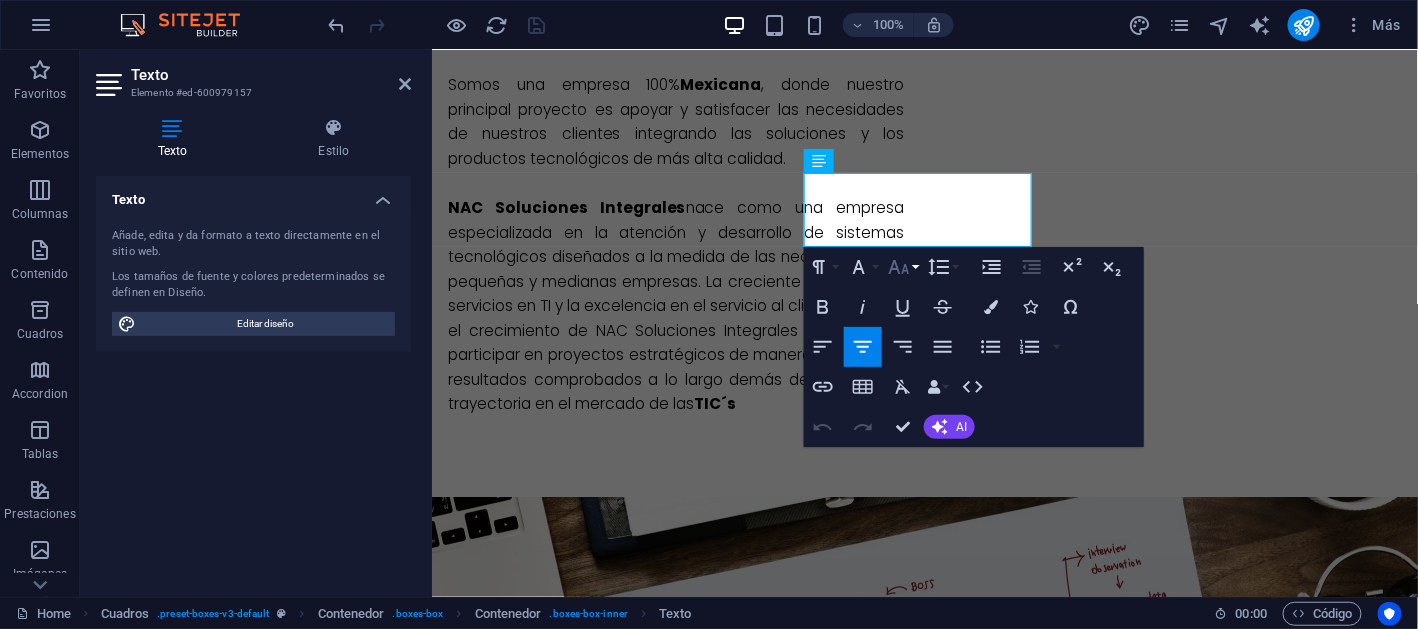 scroll, scrollTop: 1646, scrollLeft: 0, axis: vertical 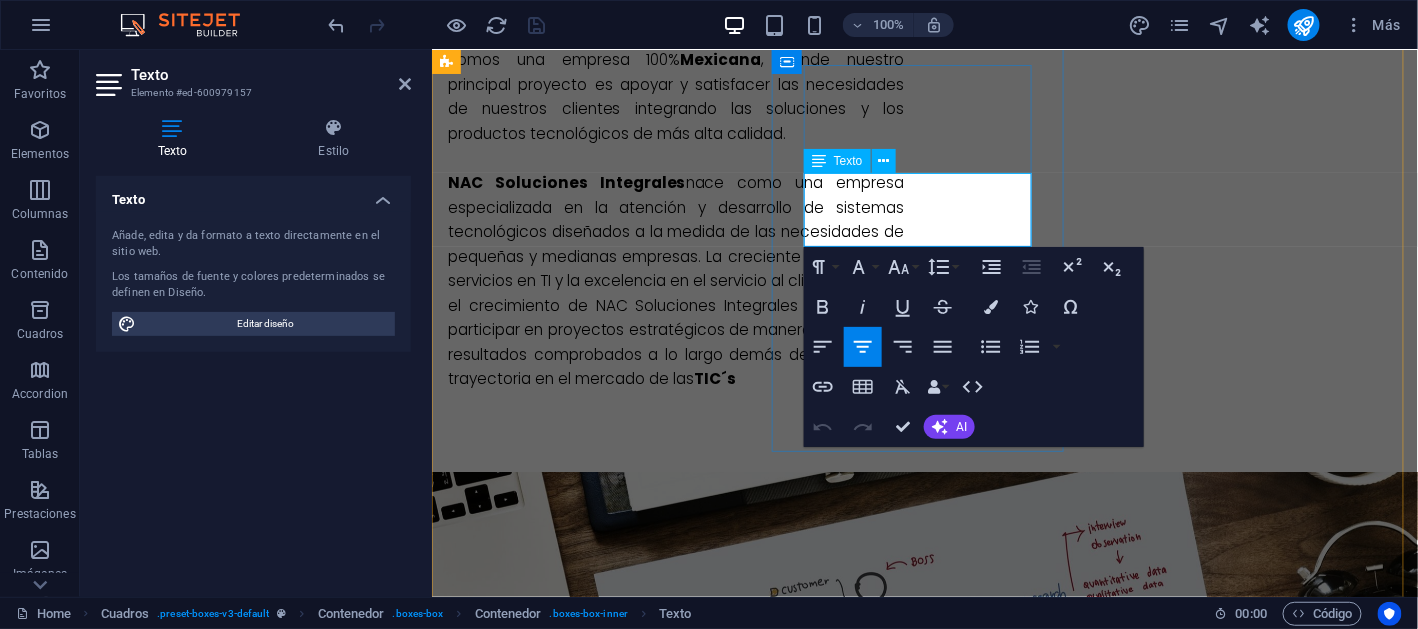 click on "Lorem ipsum dolor sit amet, consectetur adipisicing elit. Veritatis, dolorem!" at bounding box center [919, 1671] 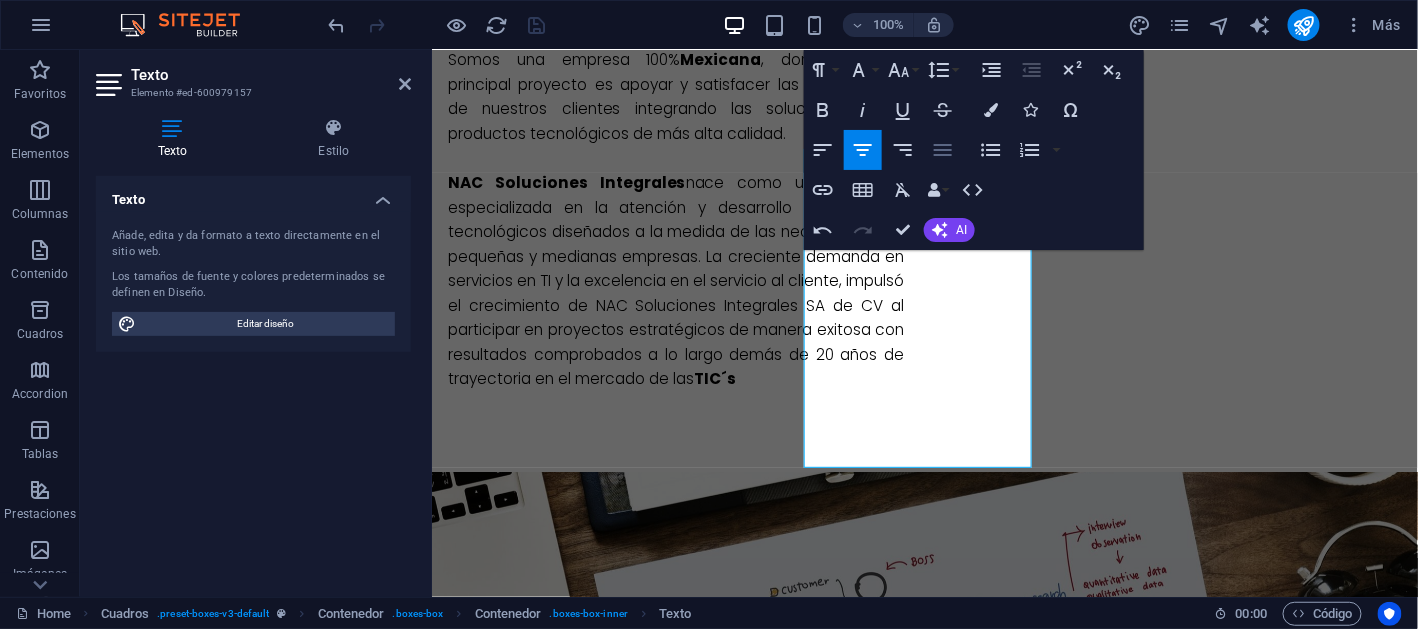 click 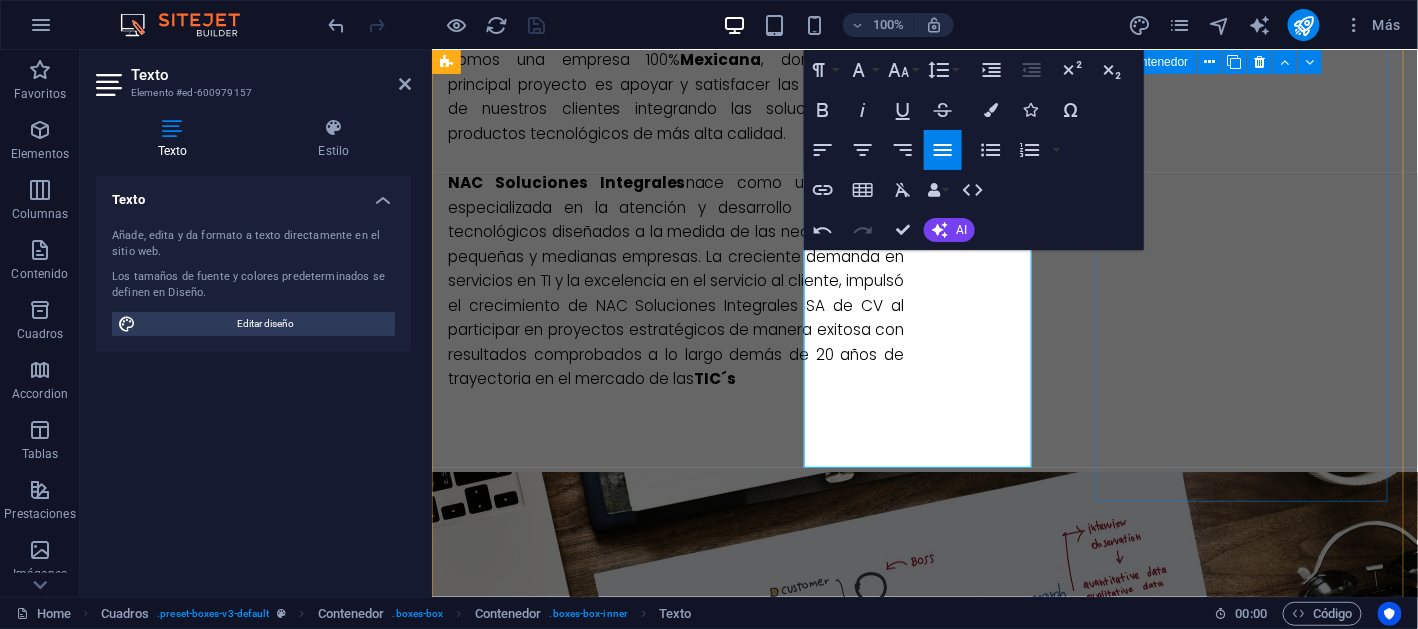 click on "MEsa de servicio Lorem ipsum dolor sit amet, consectetur adipisicing elit. Veritatis, dolorem!" at bounding box center (919, 1873) 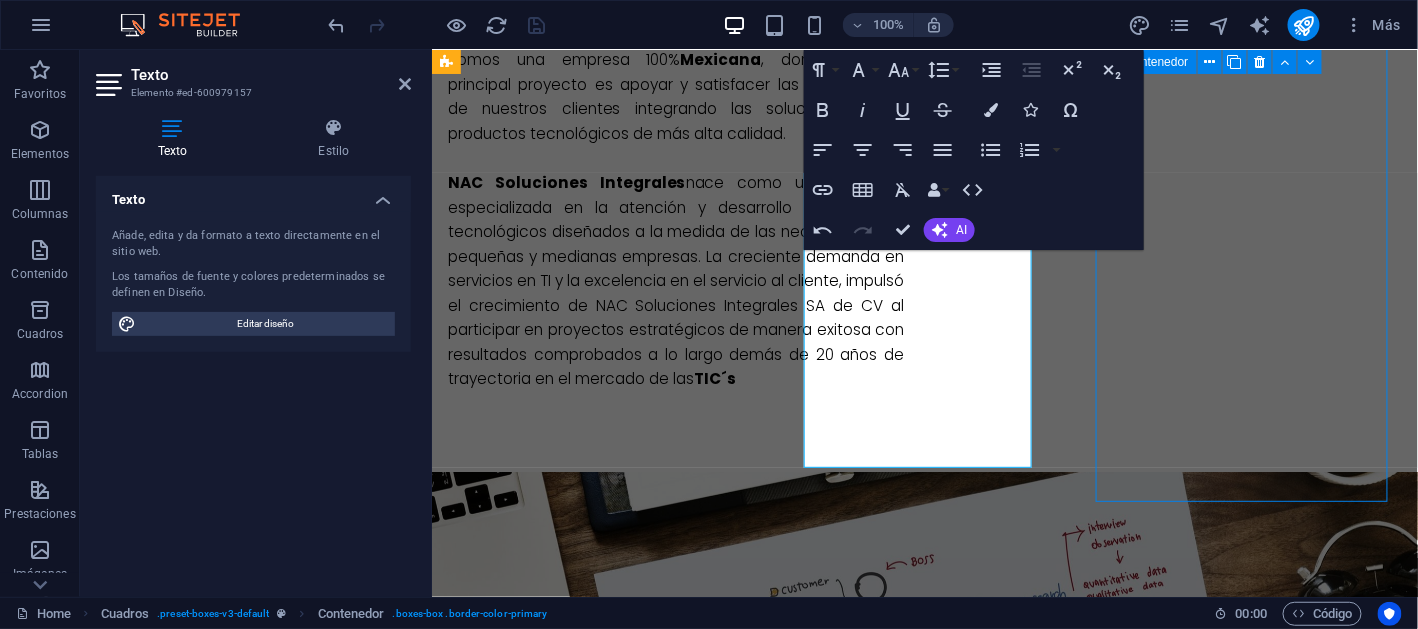 scroll, scrollTop: 1621, scrollLeft: 0, axis: vertical 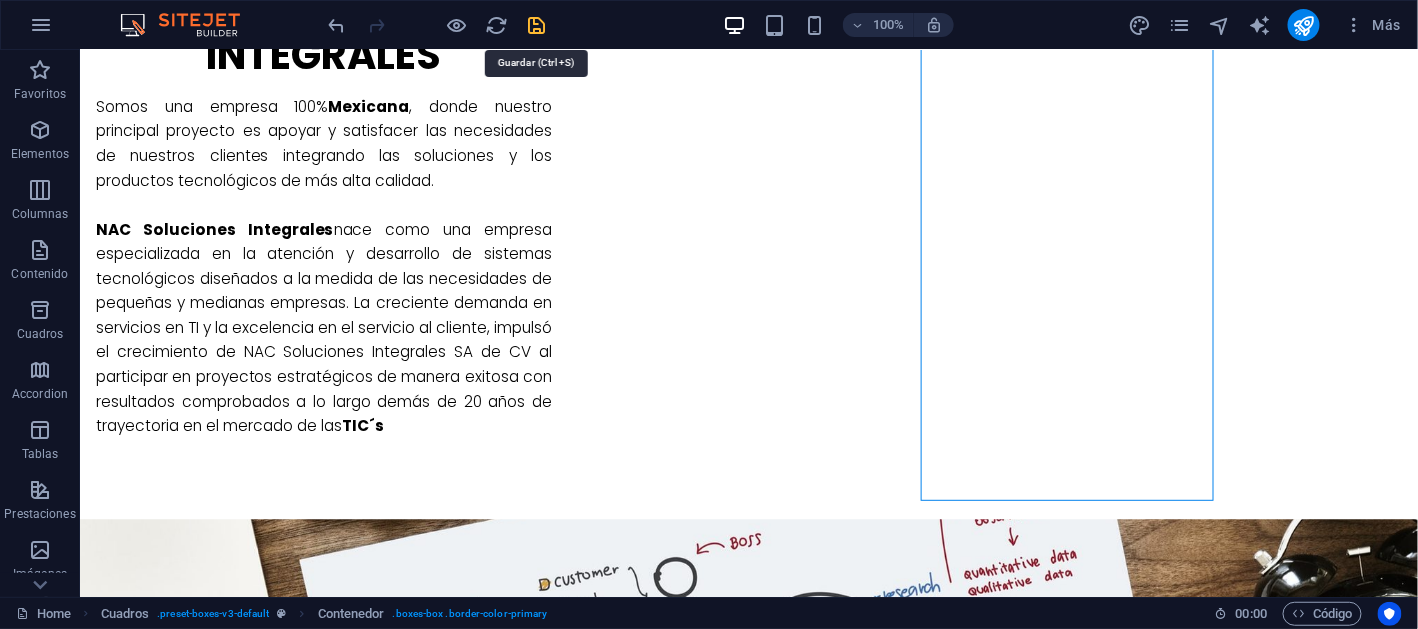 drag, startPoint x: 543, startPoint y: 25, endPoint x: 482, endPoint y: 35, distance: 61.81424 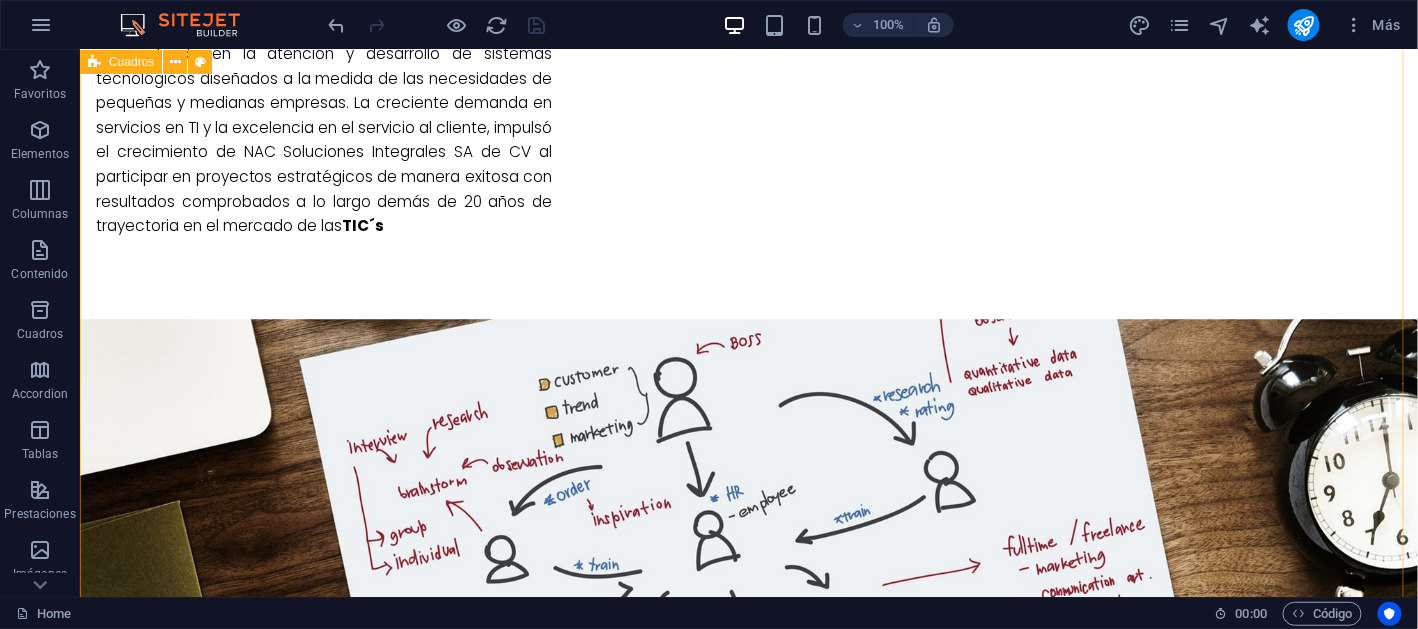scroll, scrollTop: 1921, scrollLeft: 0, axis: vertical 